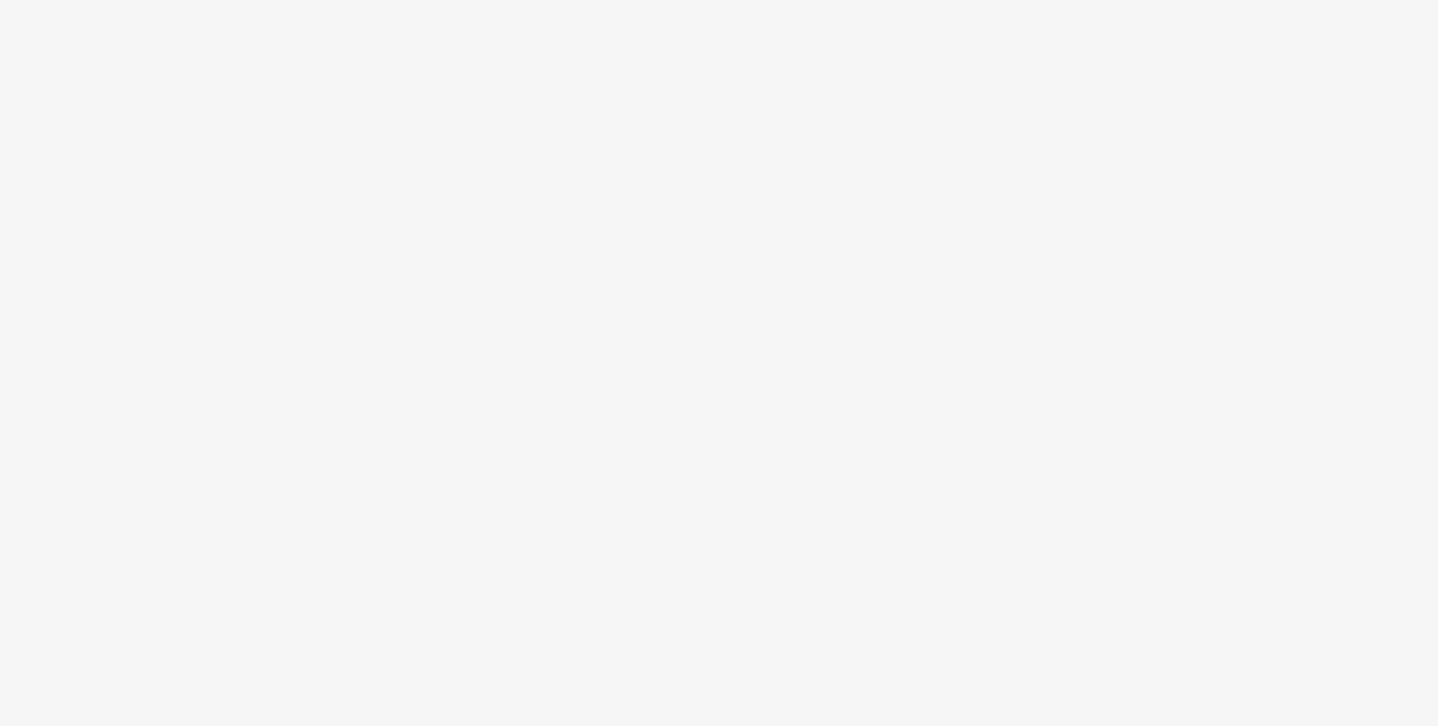 scroll, scrollTop: 0, scrollLeft: 0, axis: both 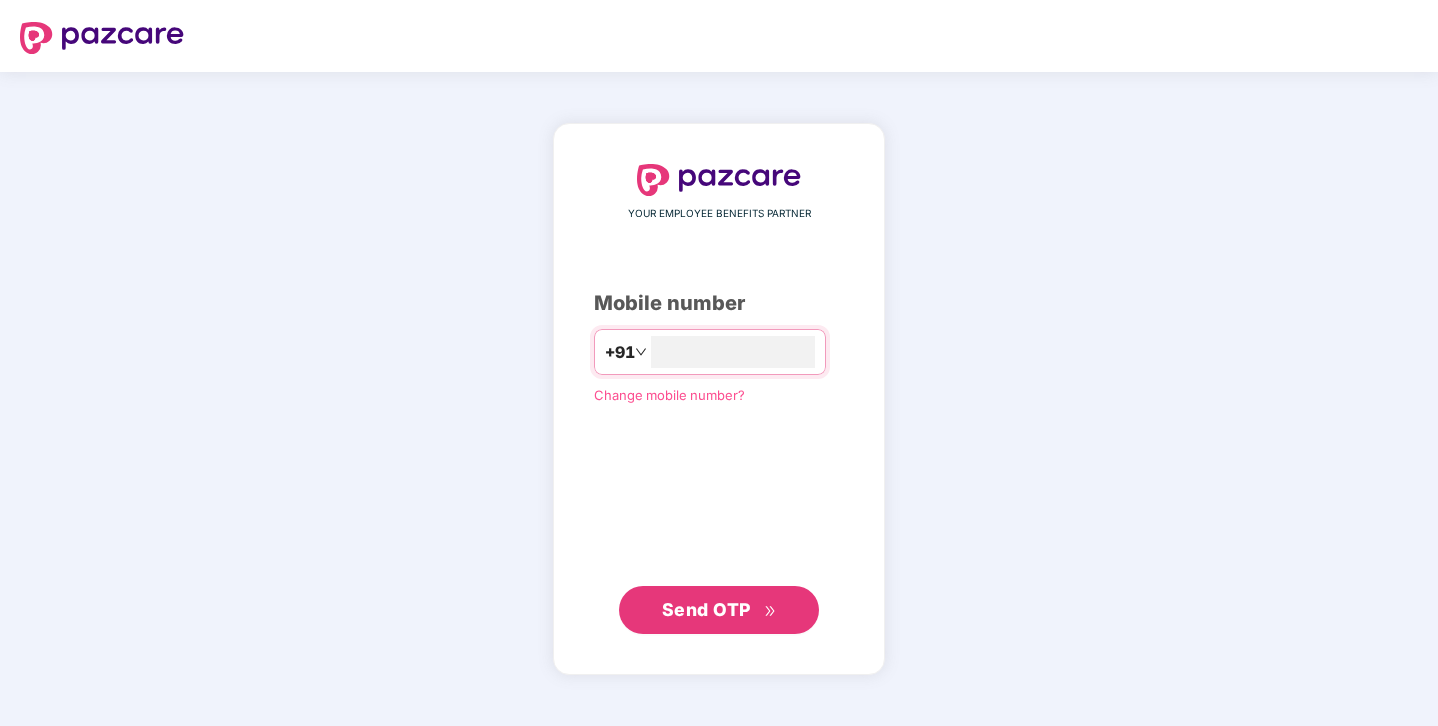 type on "**********" 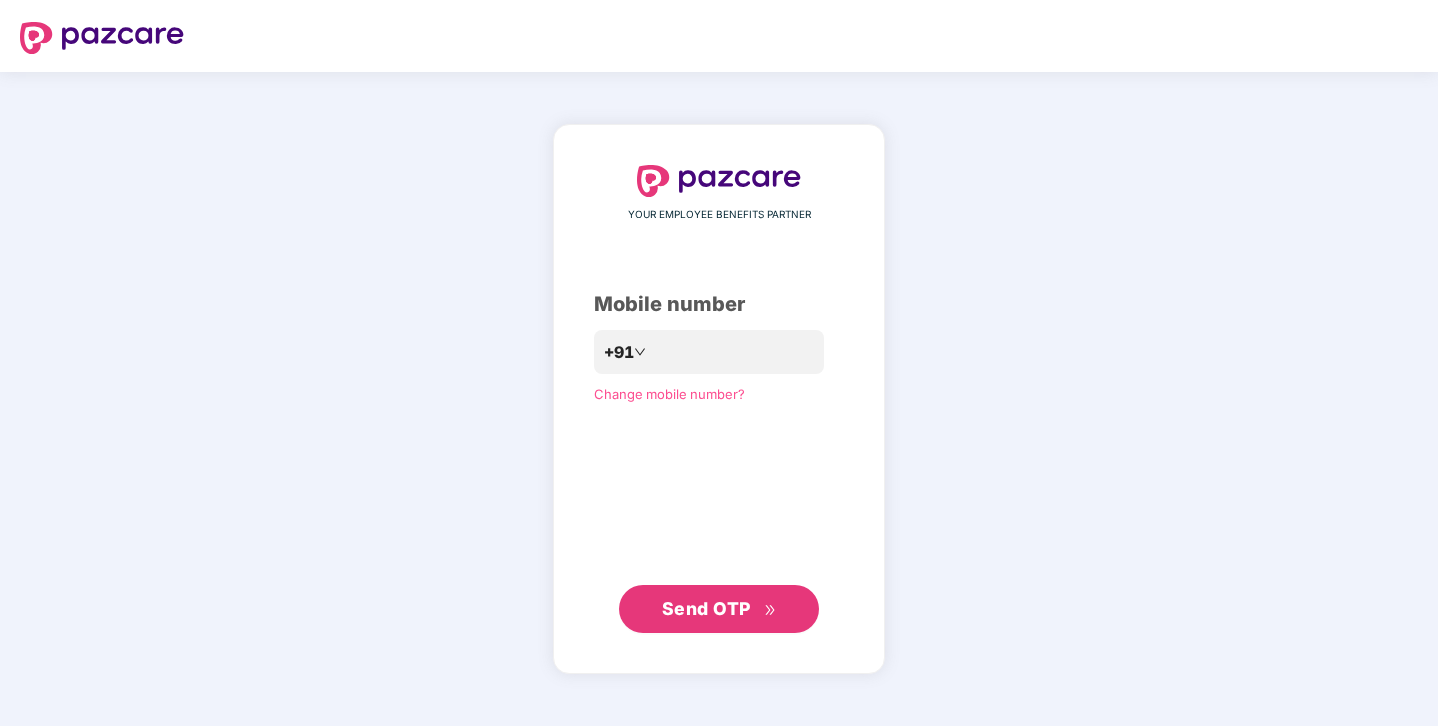 click on "Send OTP" at bounding box center [719, 609] 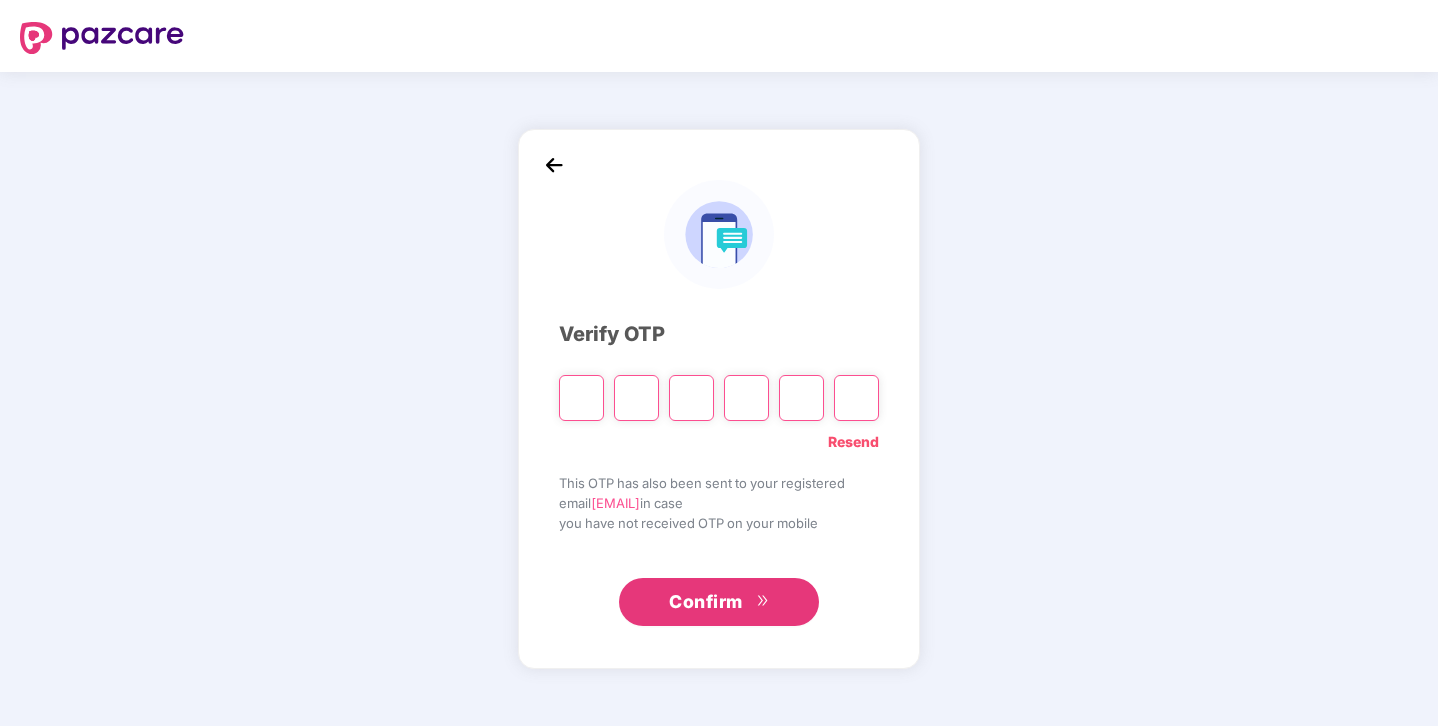 paste on "*" 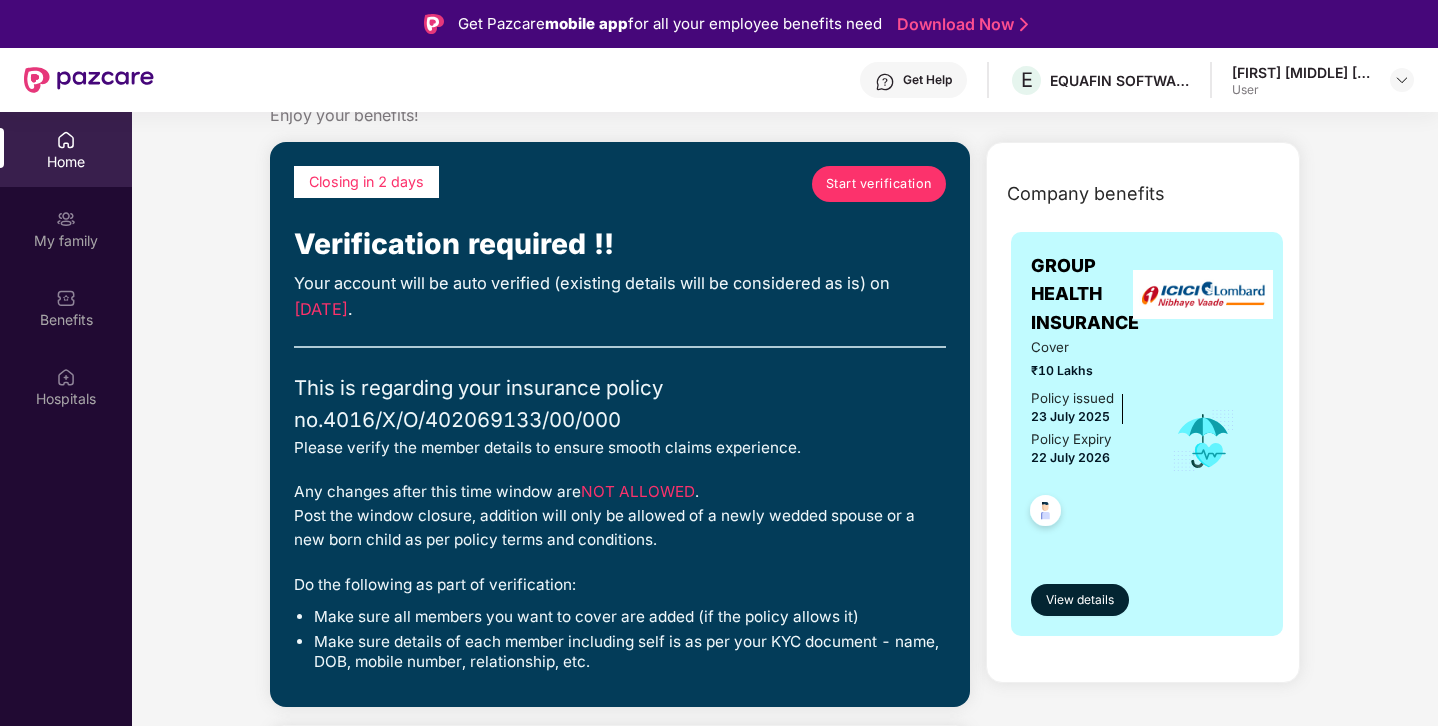 scroll, scrollTop: 68, scrollLeft: 0, axis: vertical 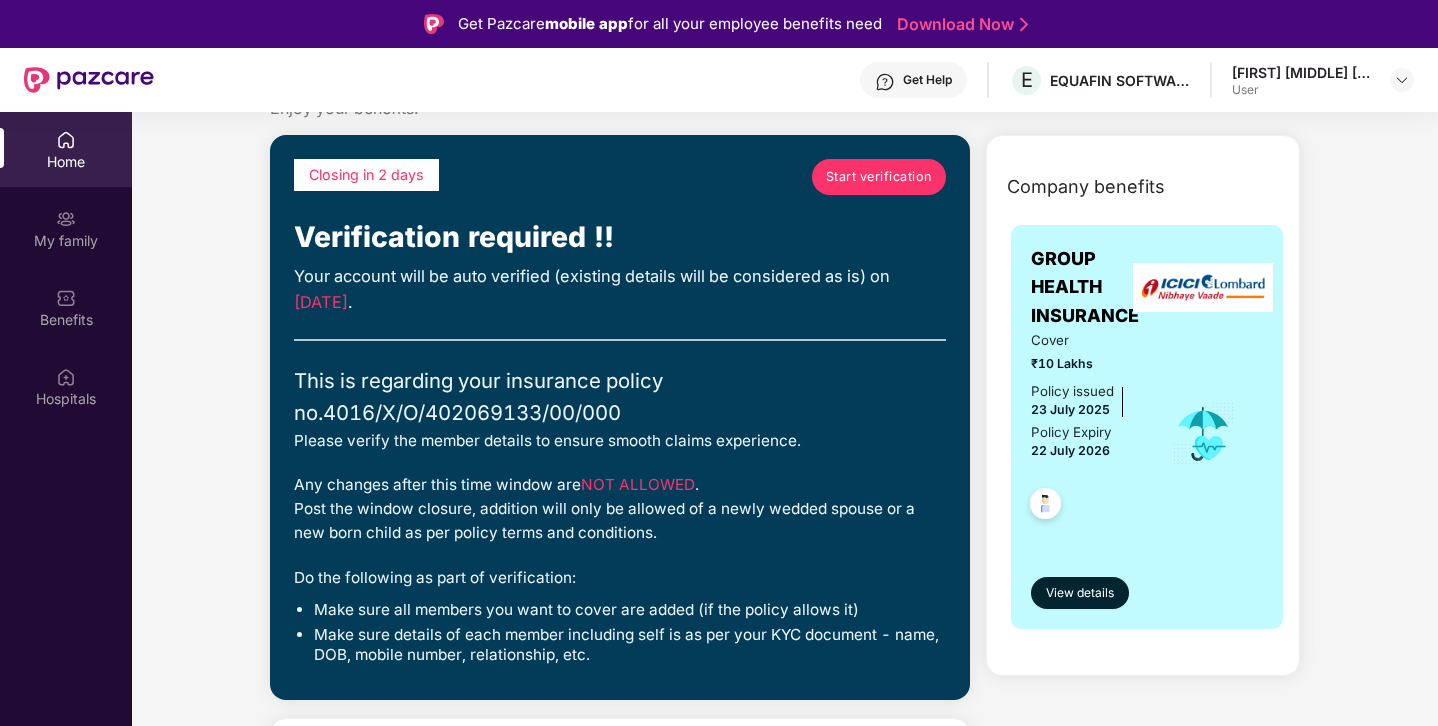 click on "Your account will be auto verified (existing details will be considered as is) on [DATE]." at bounding box center (620, 289) 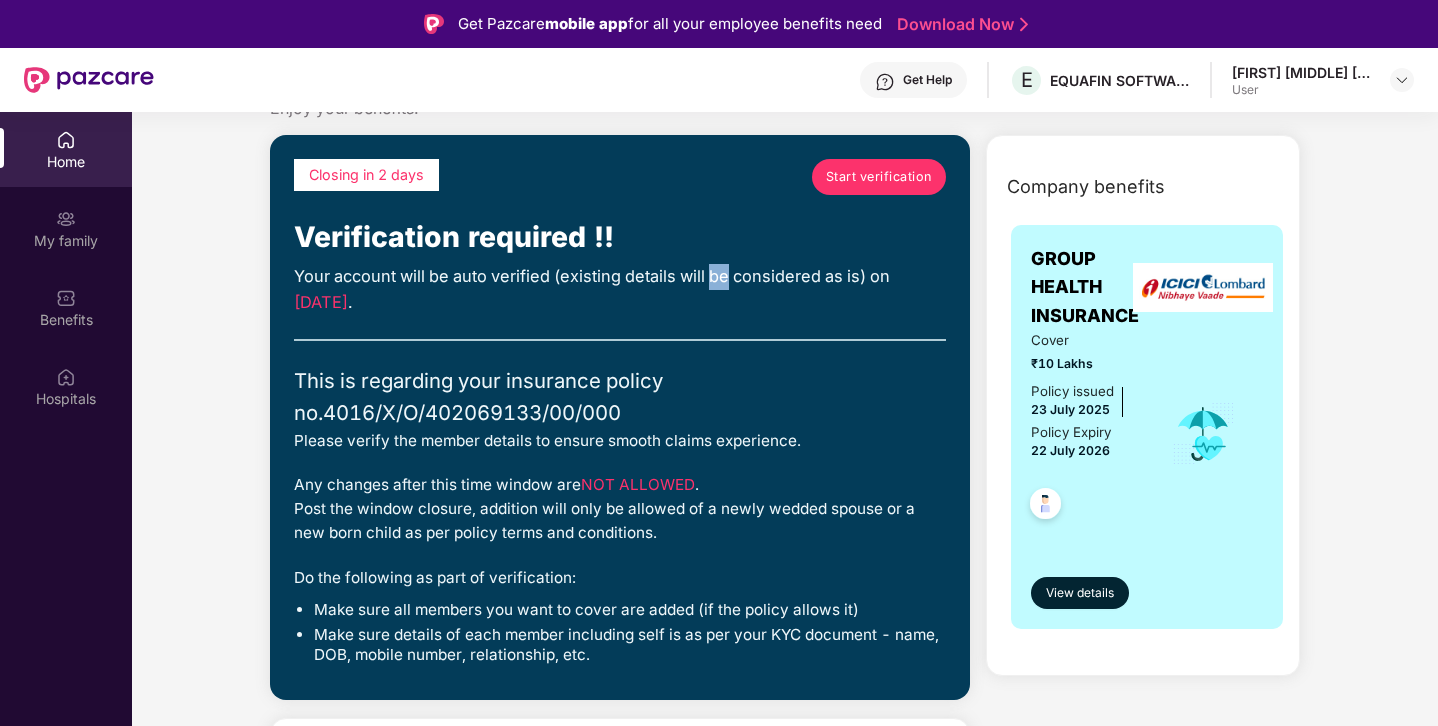 click on "Your account will be auto verified (existing details will be considered as is) on [DATE]." at bounding box center [620, 289] 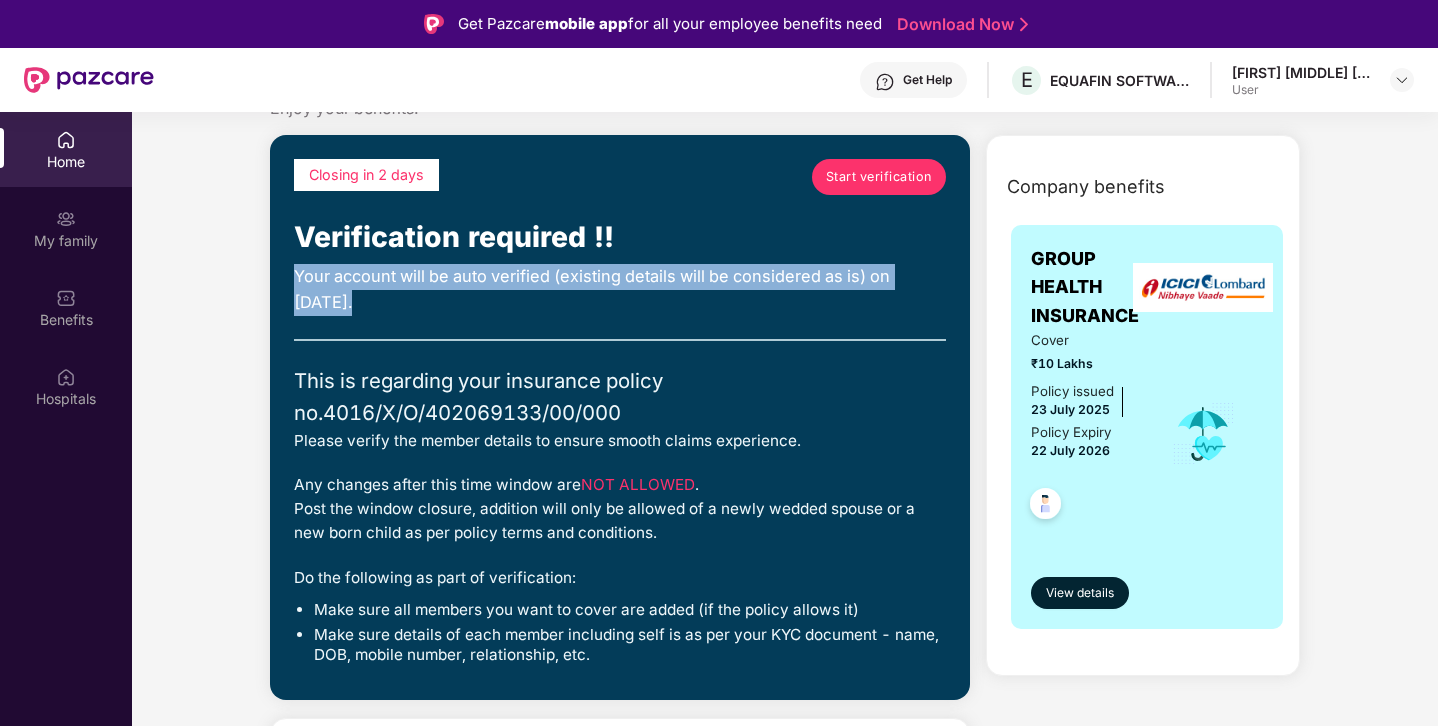 click on "Your account will be auto verified (existing details will be considered as is) on [DATE]." at bounding box center [620, 289] 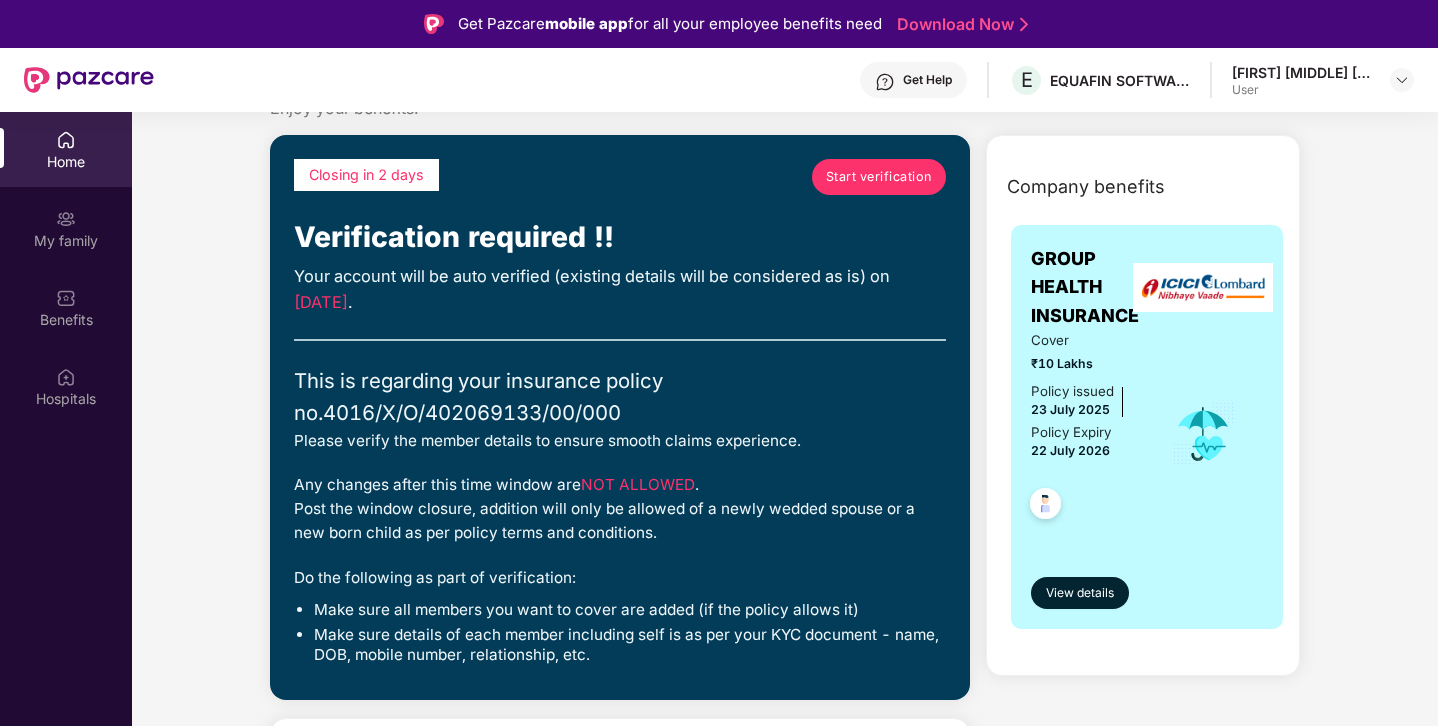 click on "Please verify the member details to ensure smooth claims experience." at bounding box center [620, 441] 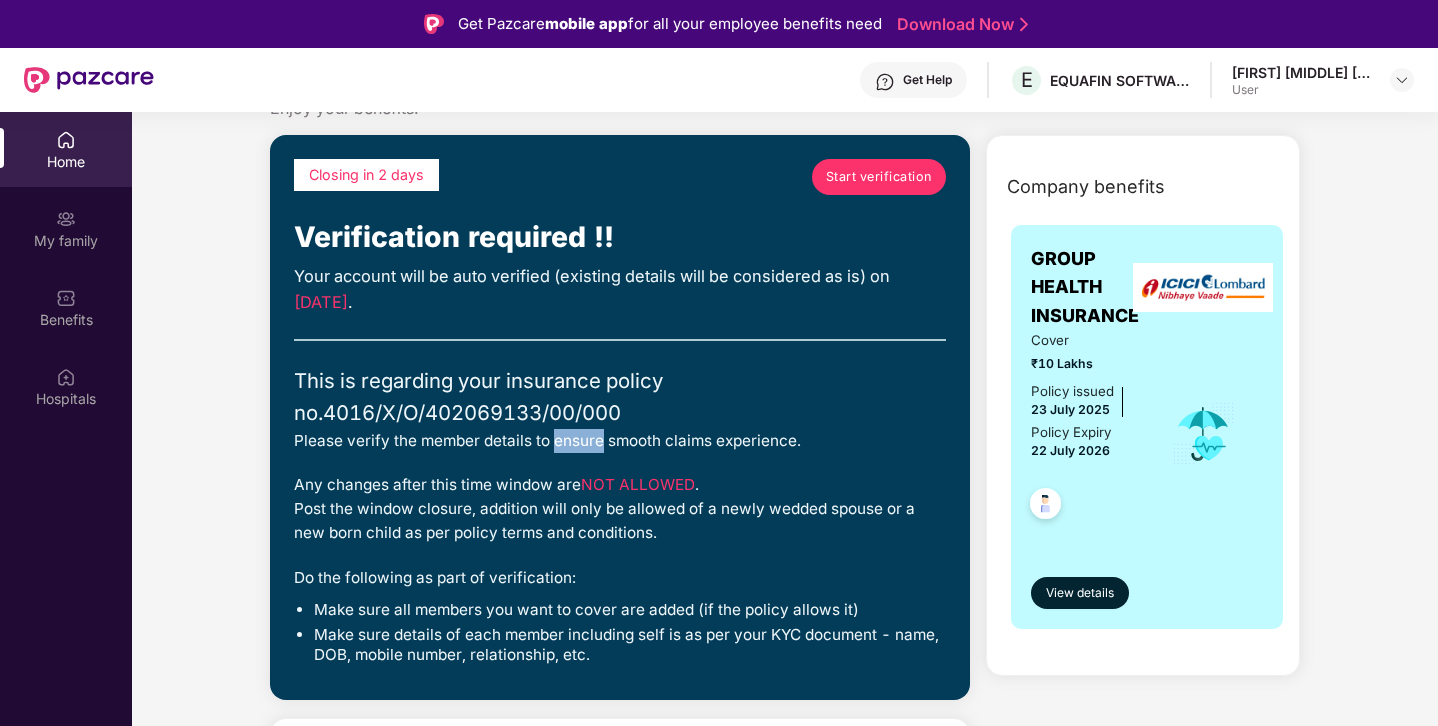 click on "Please verify the member details to ensure smooth claims experience." at bounding box center (620, 441) 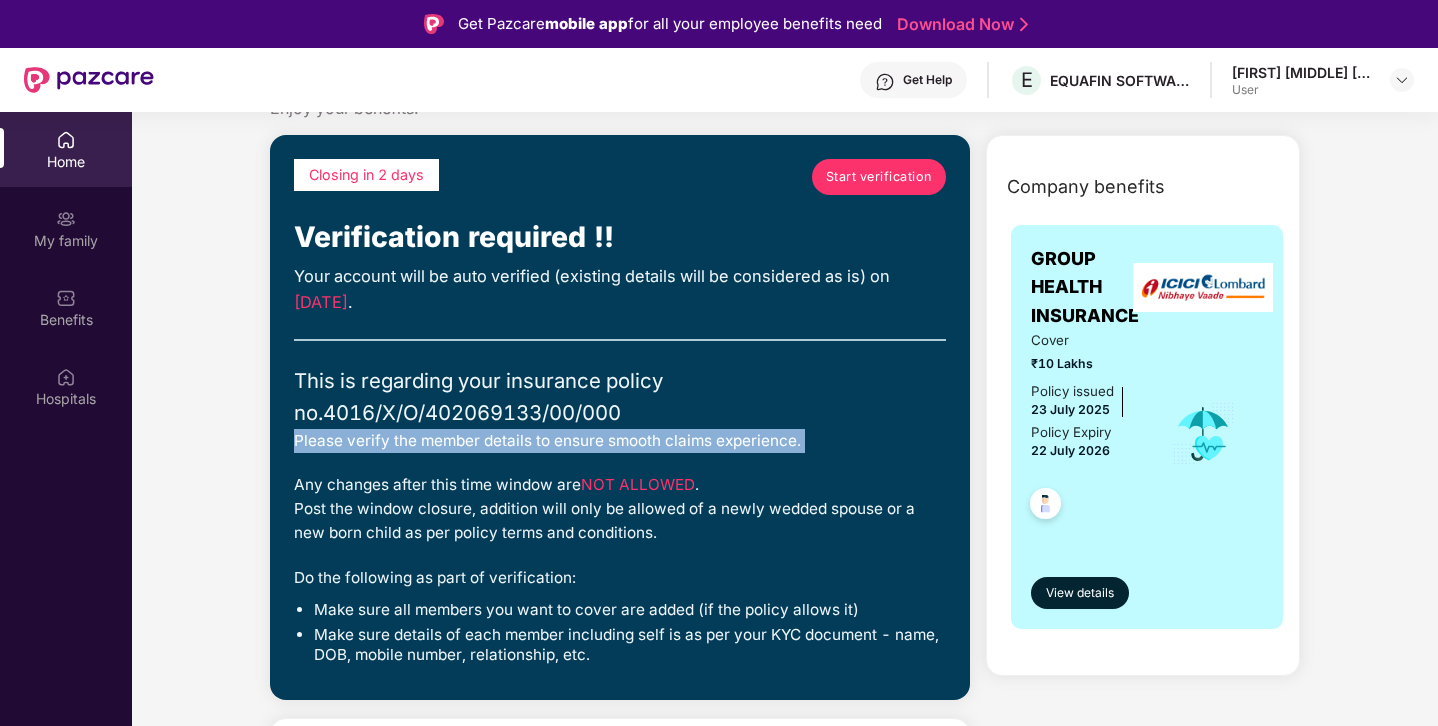 scroll, scrollTop: 82, scrollLeft: 0, axis: vertical 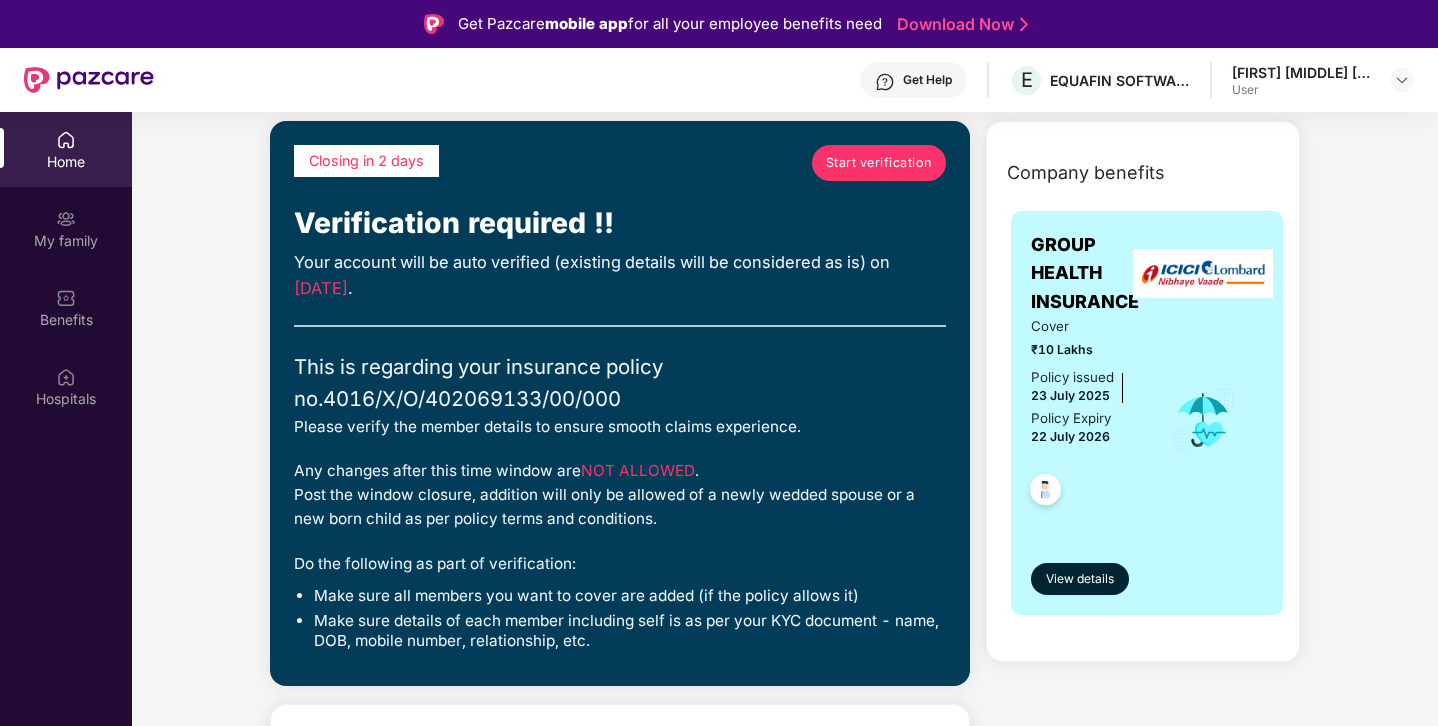 click on "Any changes after this time window are  NOT ALLOWED .  Post the window closure, addition will only be allowed of a newly wedded spouse or a new born child as per policy terms and conditions." at bounding box center [620, 495] 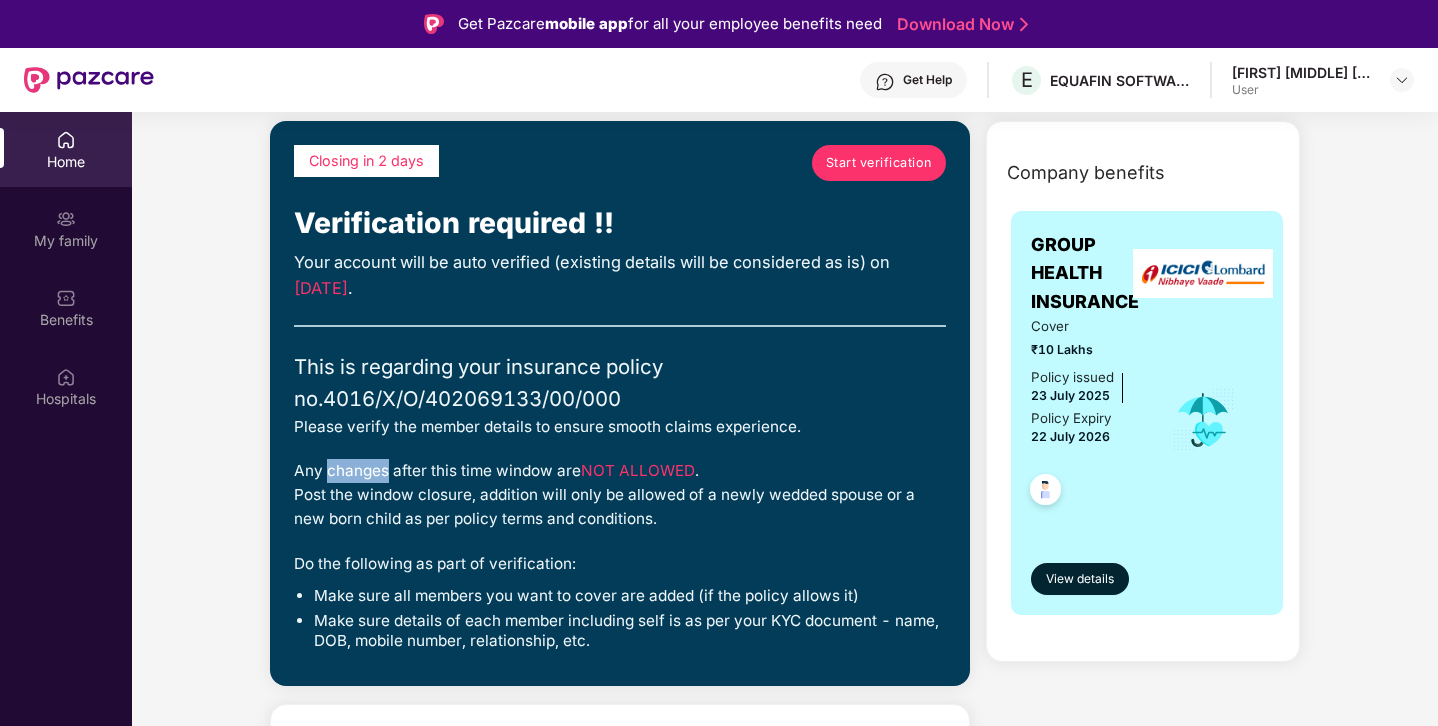click on "Any changes after this time window are  NOT ALLOWED .  Post the window closure, addition will only be allowed of a newly wedded spouse or a new born child as per policy terms and conditions." at bounding box center [620, 495] 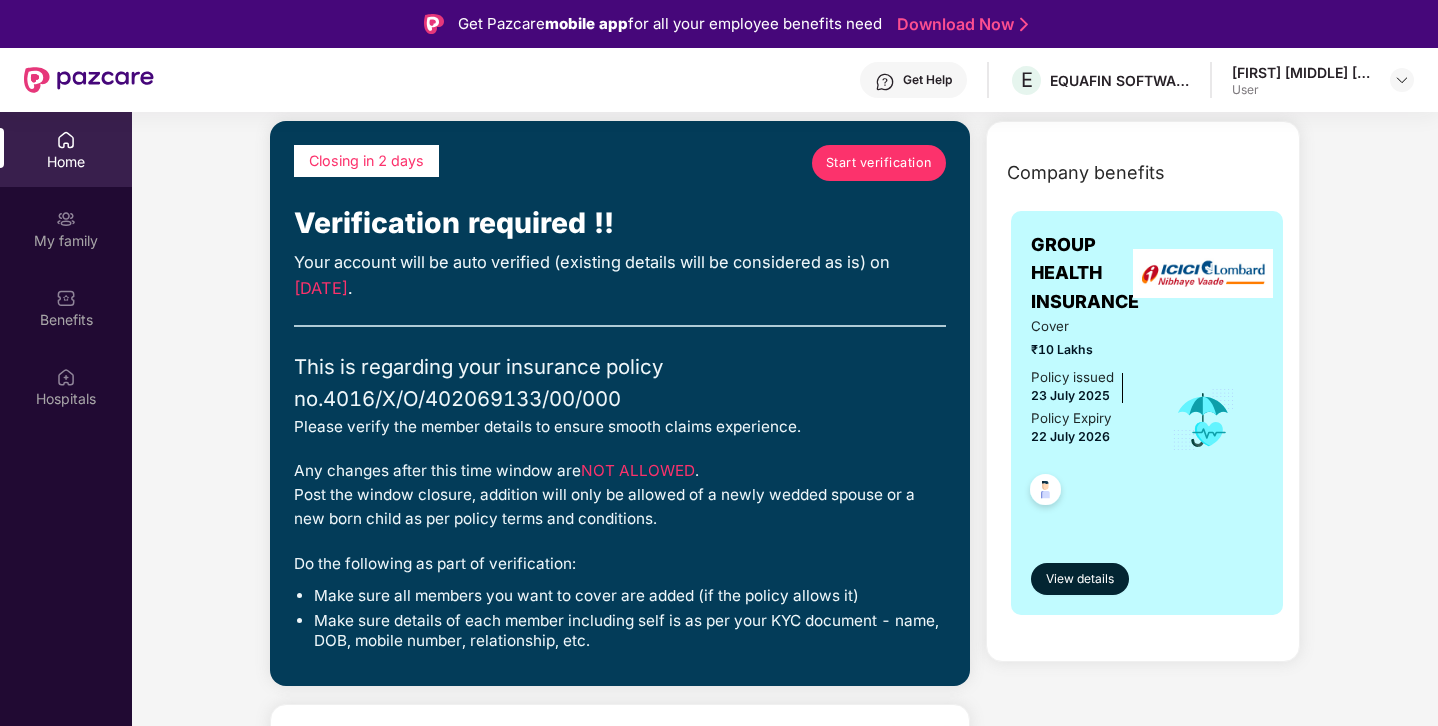 click on "Any changes after this time window are  NOT ALLOWED .  Post the window closure, addition will only be allowed of a newly wedded spouse or a new born child as per policy terms and conditions." at bounding box center (620, 495) 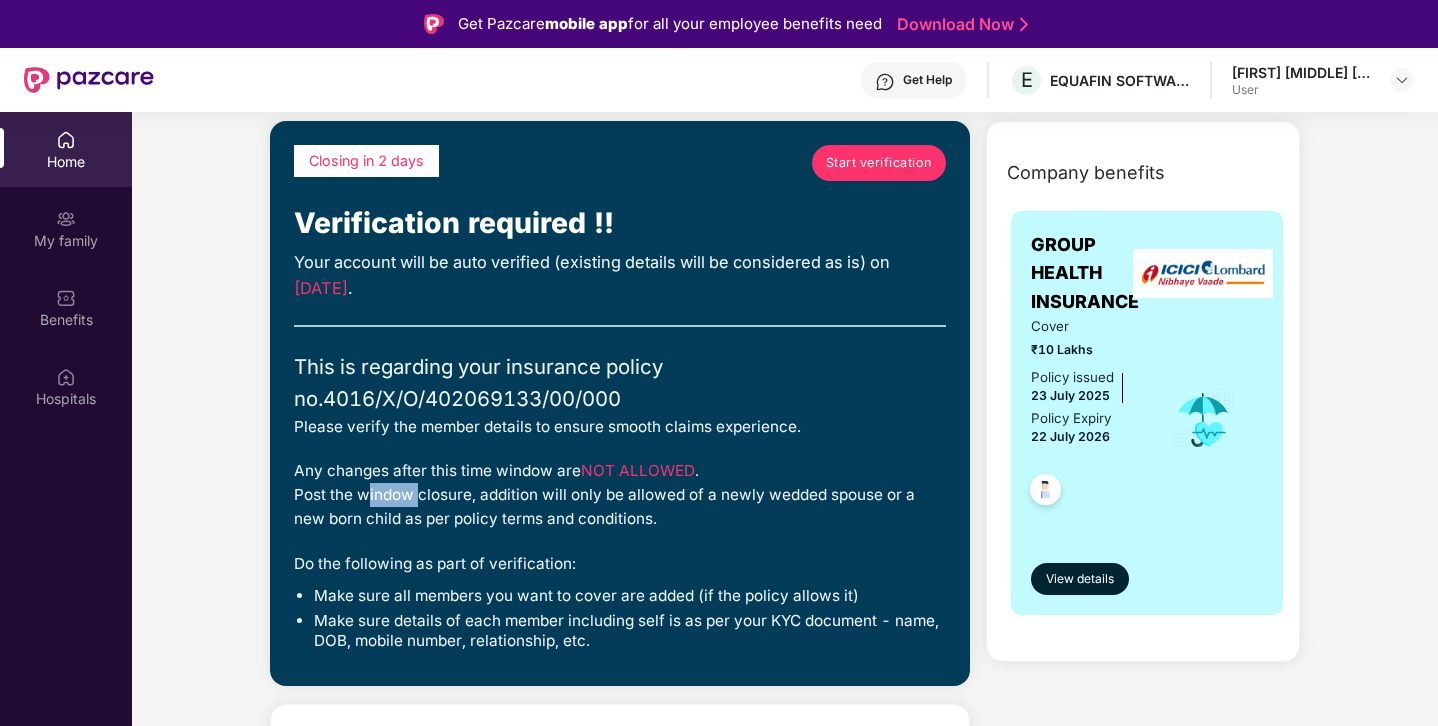 click on "Any changes after this time window are  NOT ALLOWED .  Post the window closure, addition will only be allowed of a newly wedded spouse or a new born child as per policy terms and conditions." at bounding box center (620, 495) 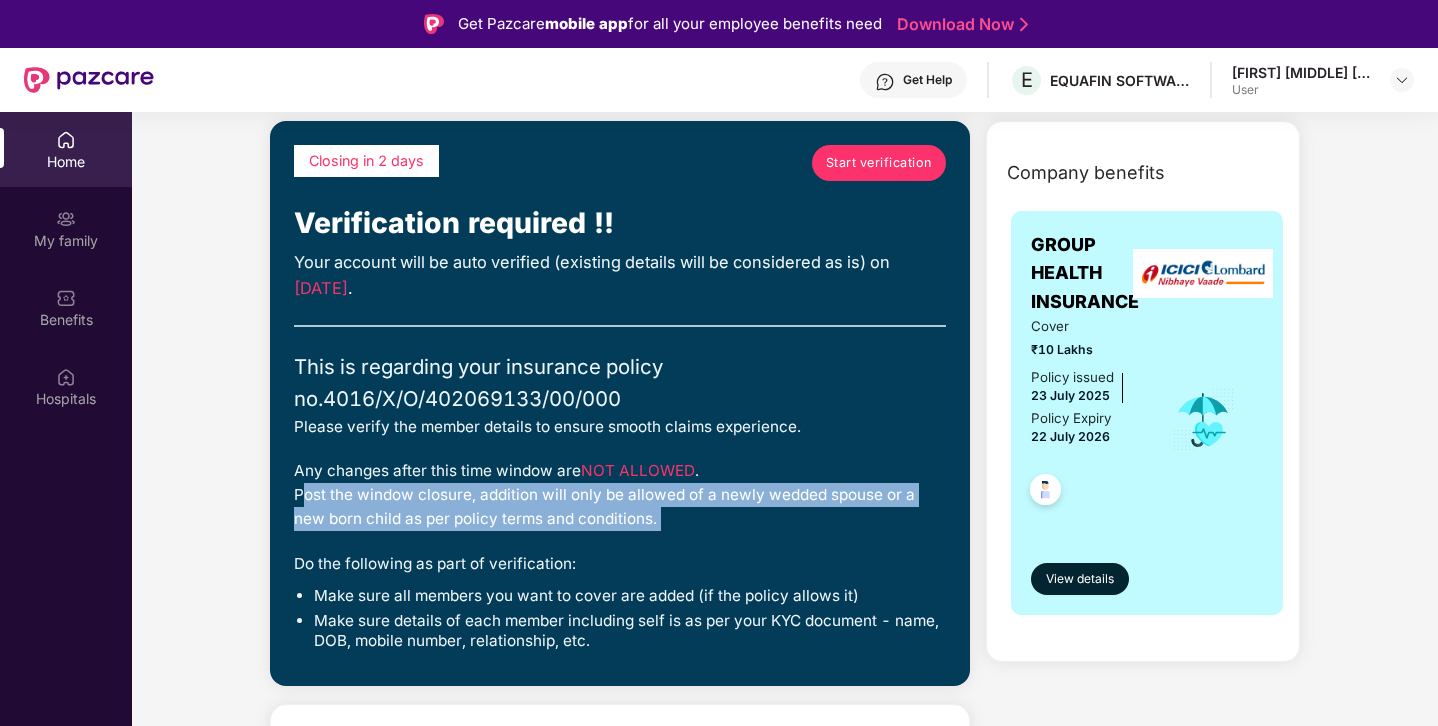 click on "Any changes after this time window are  NOT ALLOWED .  Post the window closure, addition will only be allowed of a newly wedded spouse or a new born child as per policy terms and conditions." at bounding box center (620, 495) 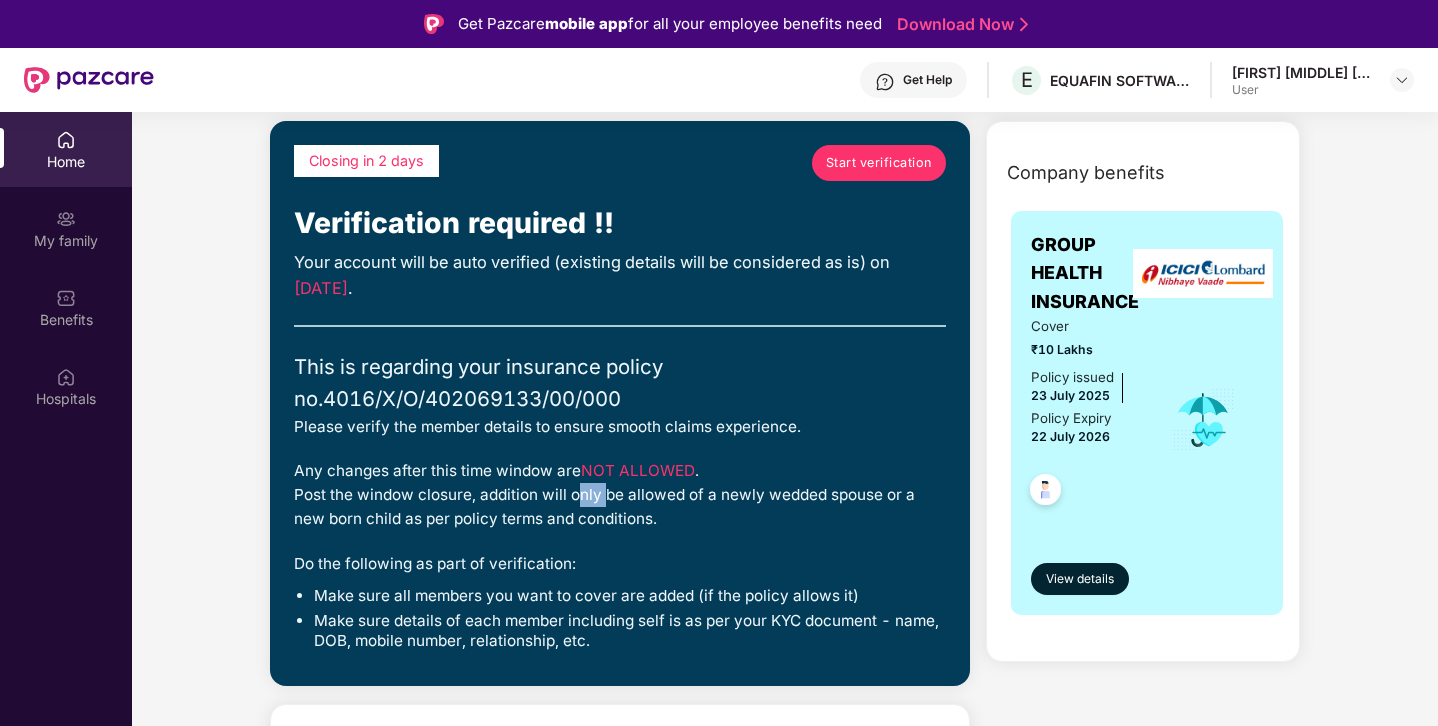 click on "Any changes after this time window are  NOT ALLOWED .  Post the window closure, addition will only be allowed of a newly wedded spouse or a new born child as per policy terms and conditions." at bounding box center [620, 495] 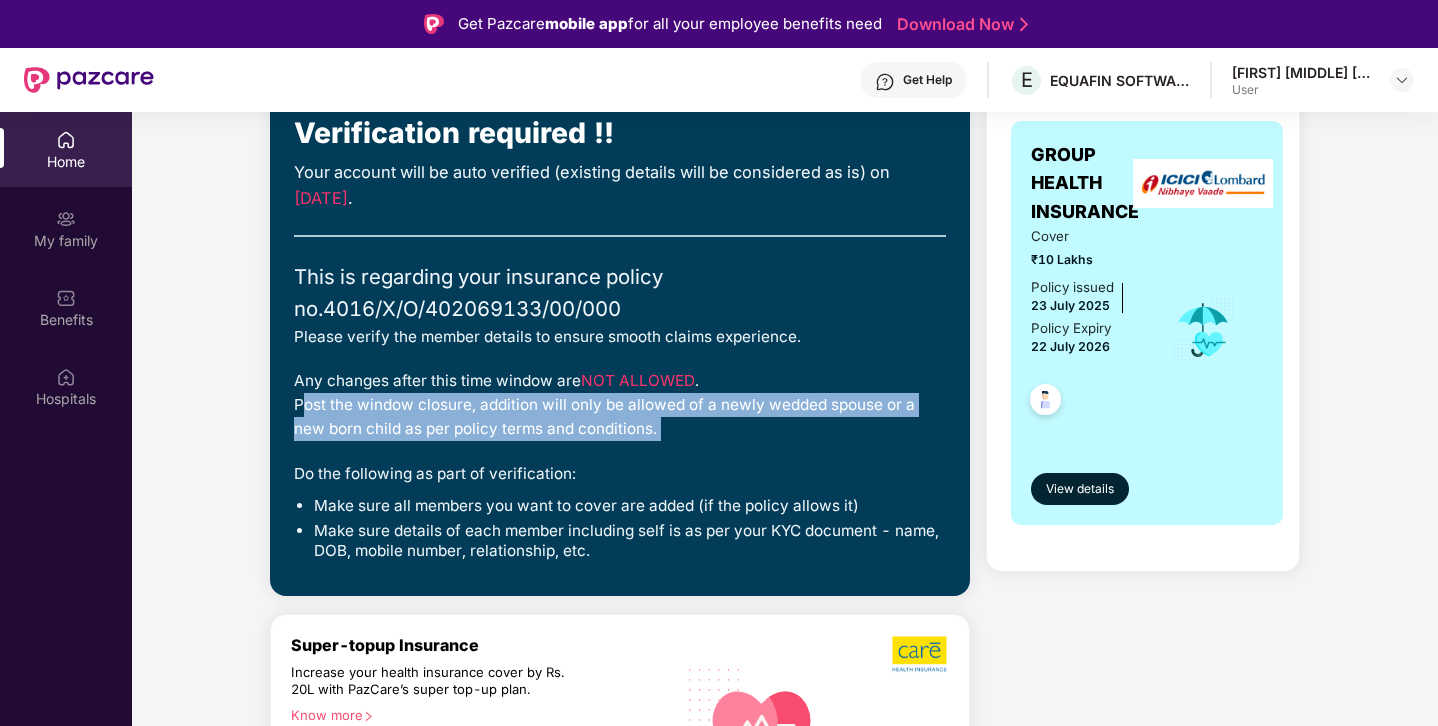 scroll, scrollTop: 197, scrollLeft: 0, axis: vertical 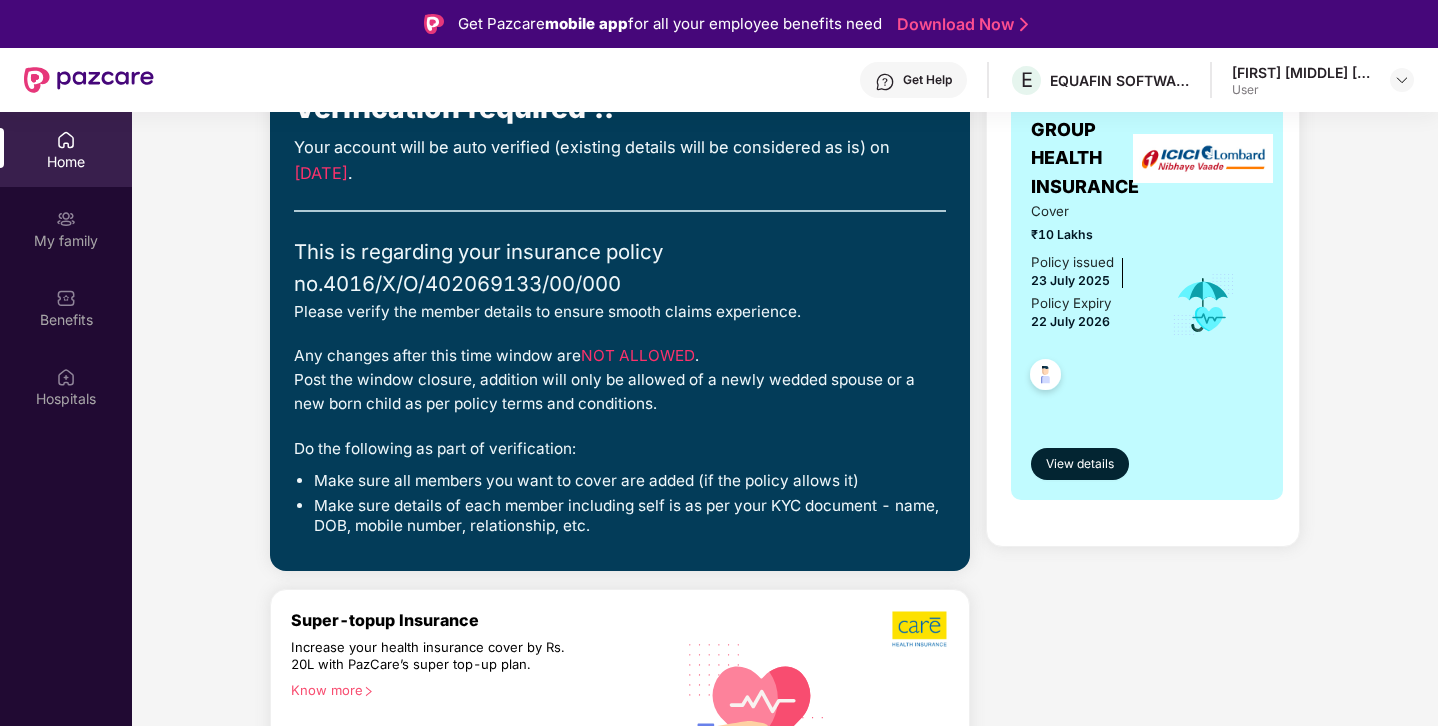 click on "Make sure all members you want to cover are added (if the policy allows it)" at bounding box center [630, 481] 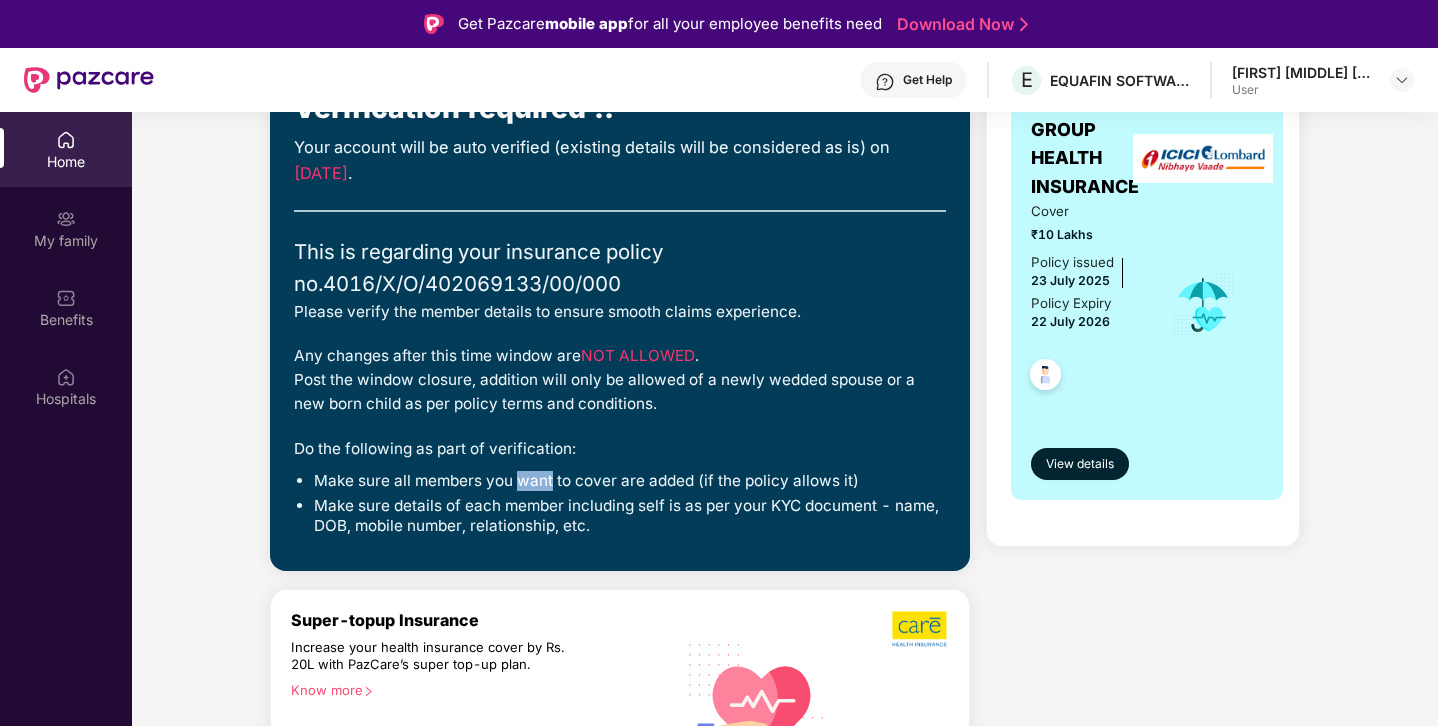 click on "Make sure all members you want to cover are added (if the policy allows it)" at bounding box center [630, 481] 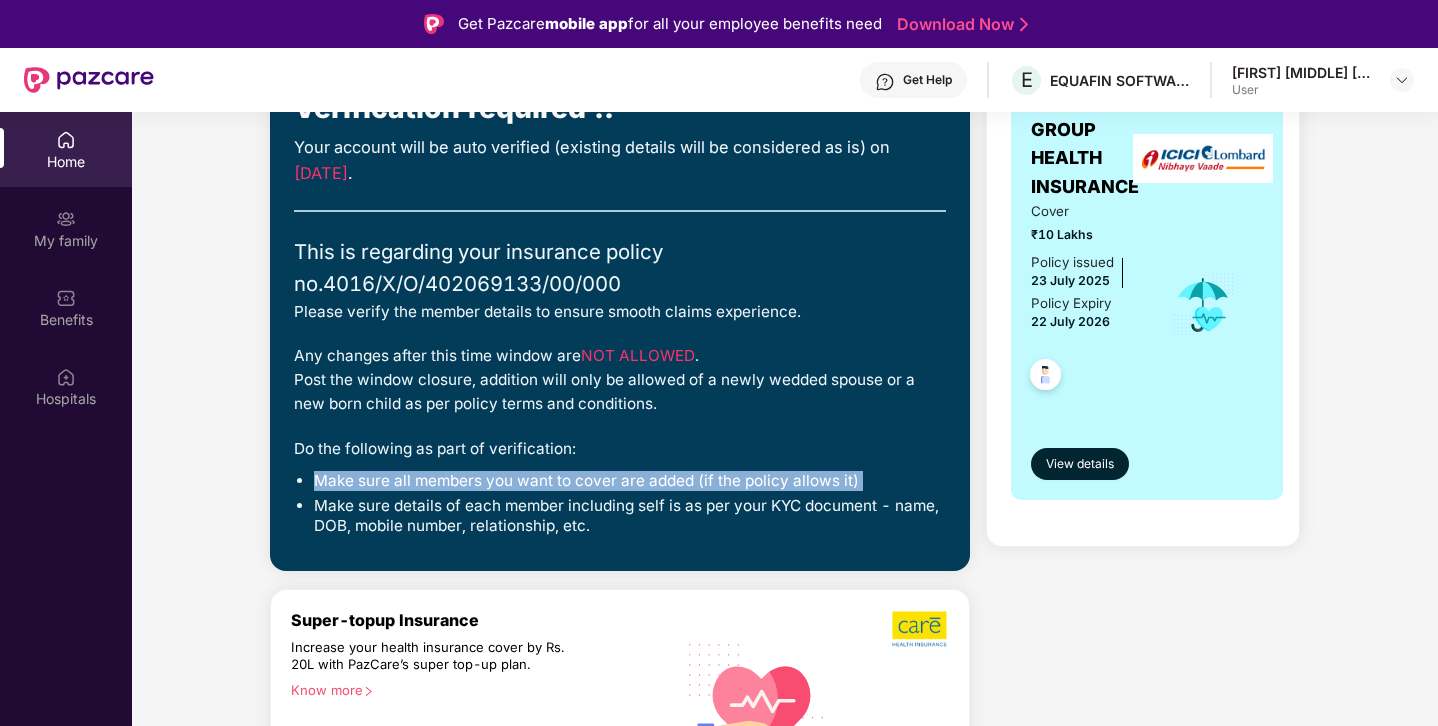 click on "Make sure all members you want to cover are added (if the policy allows it)" at bounding box center [630, 481] 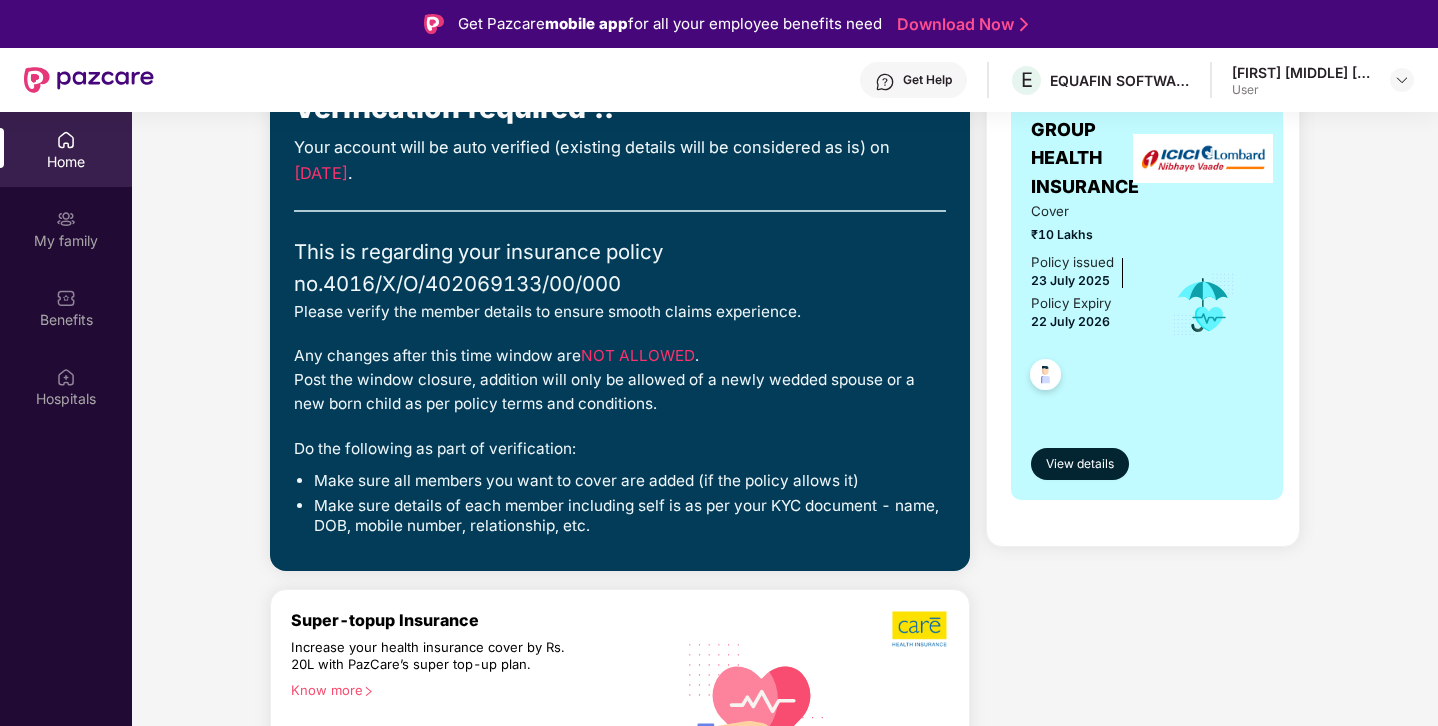 click on "Make sure details of each member including self is as per your KYC document - name, DOB, mobile number, relationship, etc." at bounding box center (630, 516) 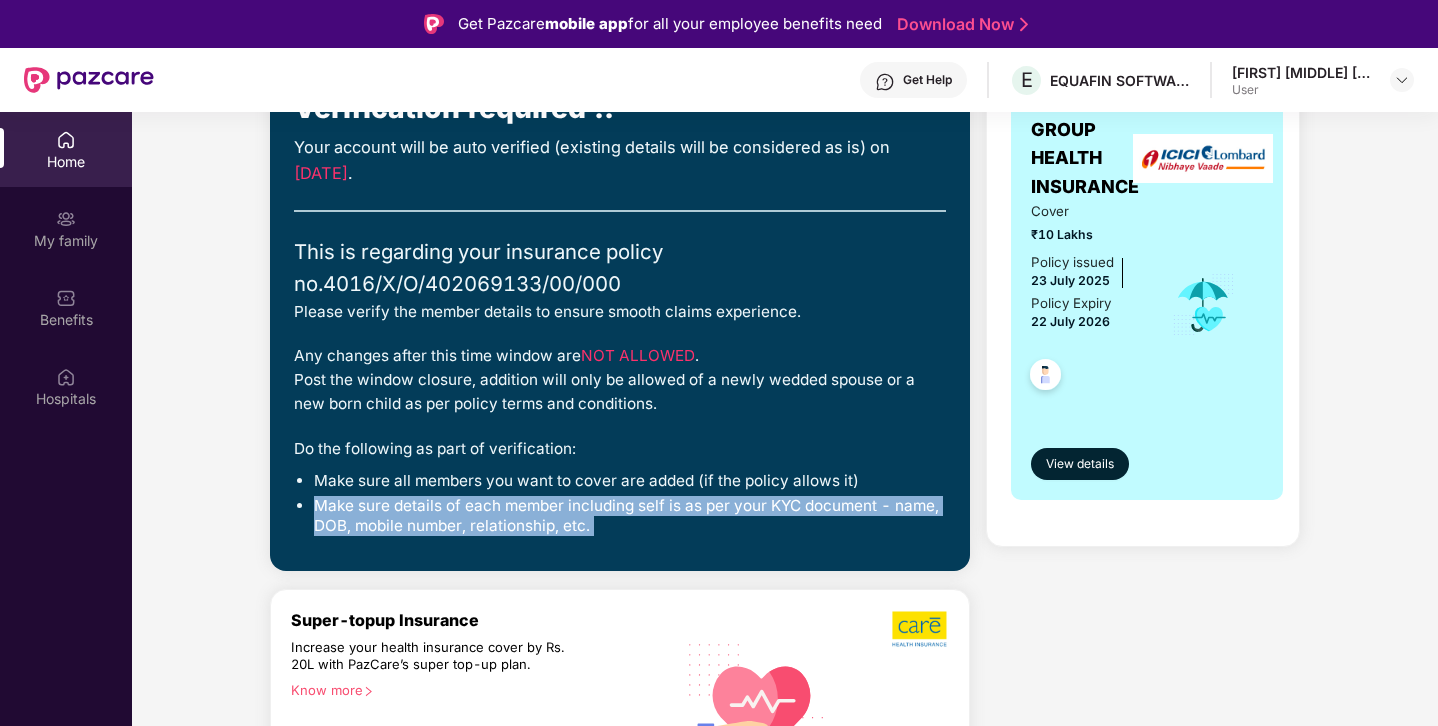 click on "Make sure details of each member including self is as per your KYC document - name, DOB, mobile number, relationship, etc." at bounding box center [630, 516] 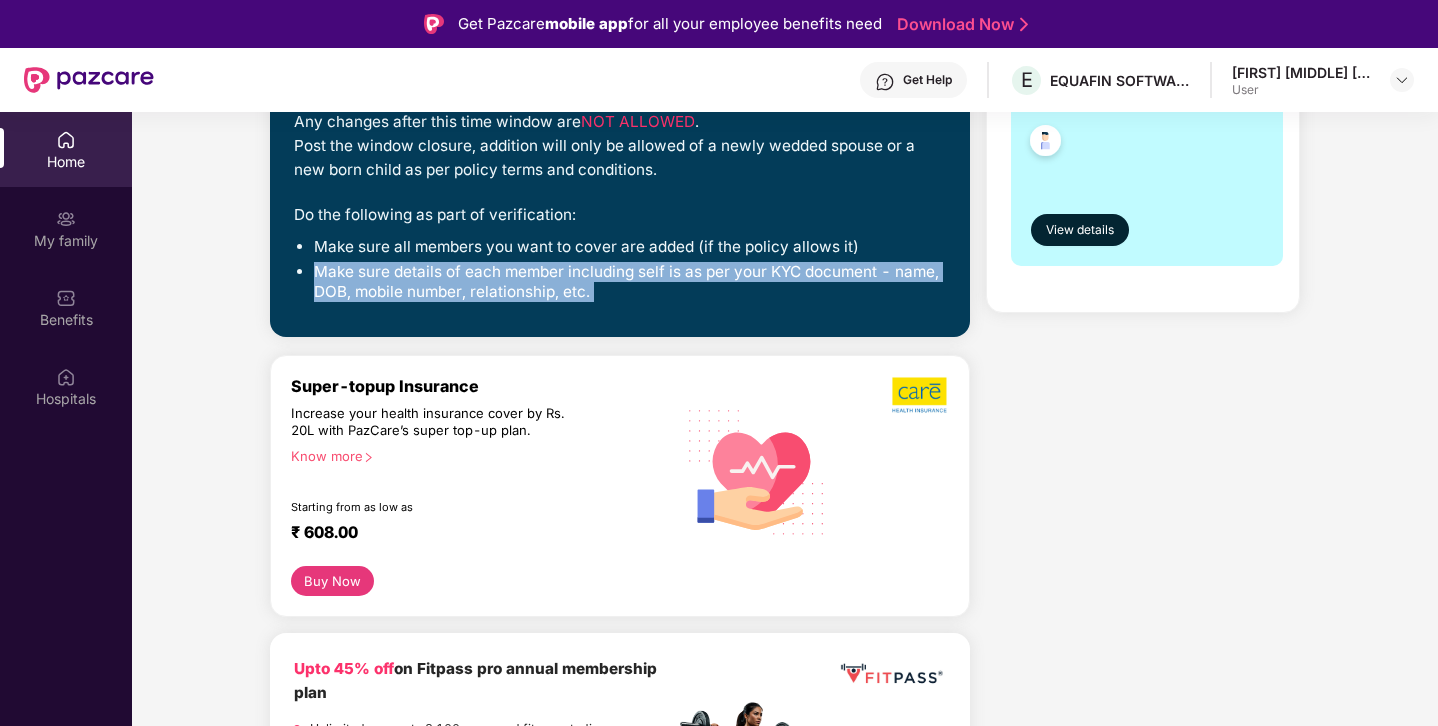 scroll, scrollTop: 0, scrollLeft: 0, axis: both 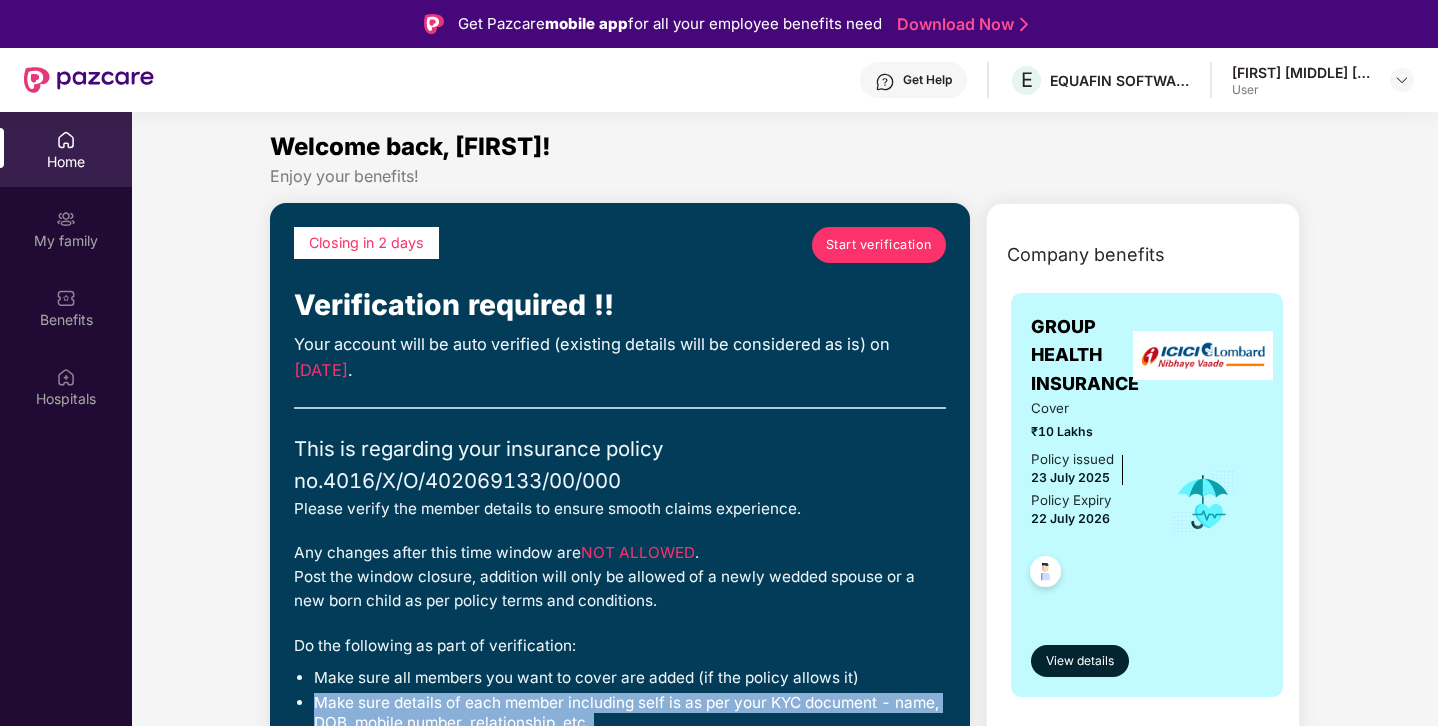 click on "Start verification" at bounding box center [879, 245] 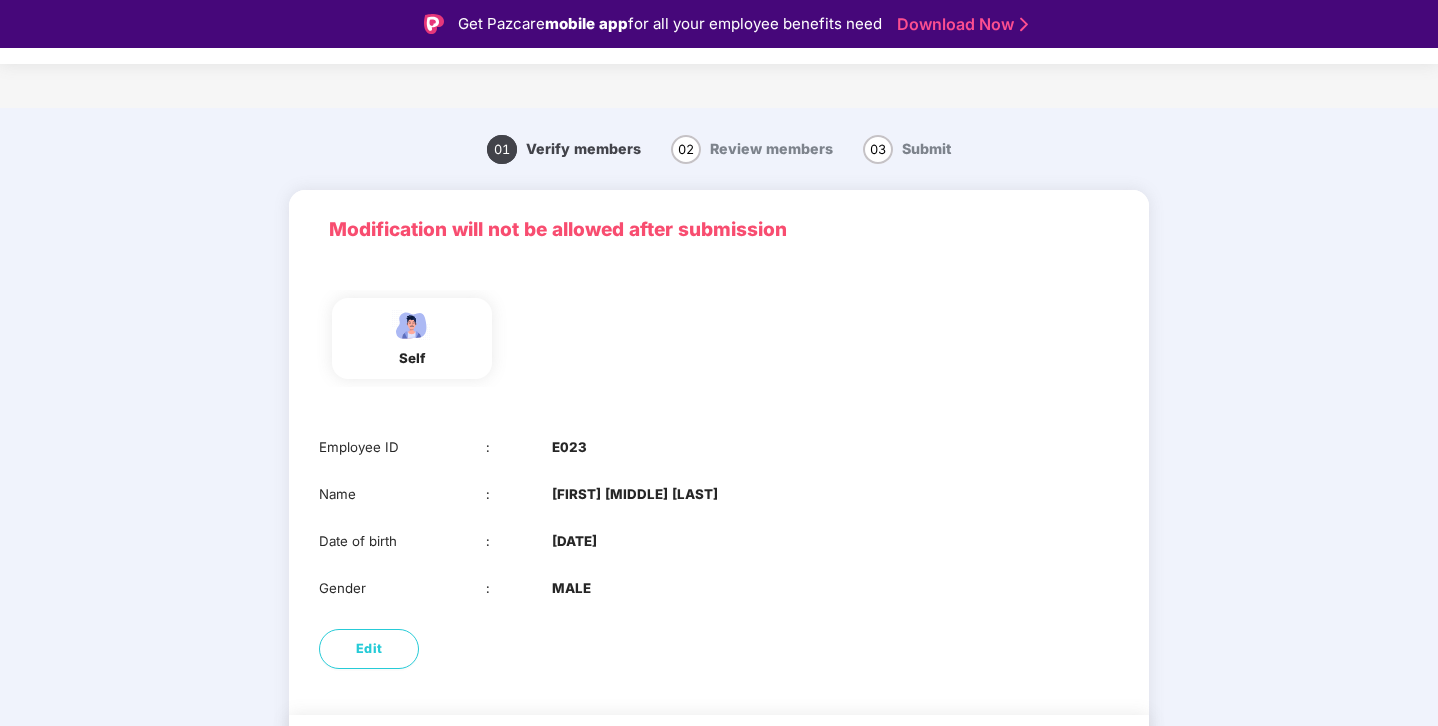 scroll, scrollTop: 67, scrollLeft: 0, axis: vertical 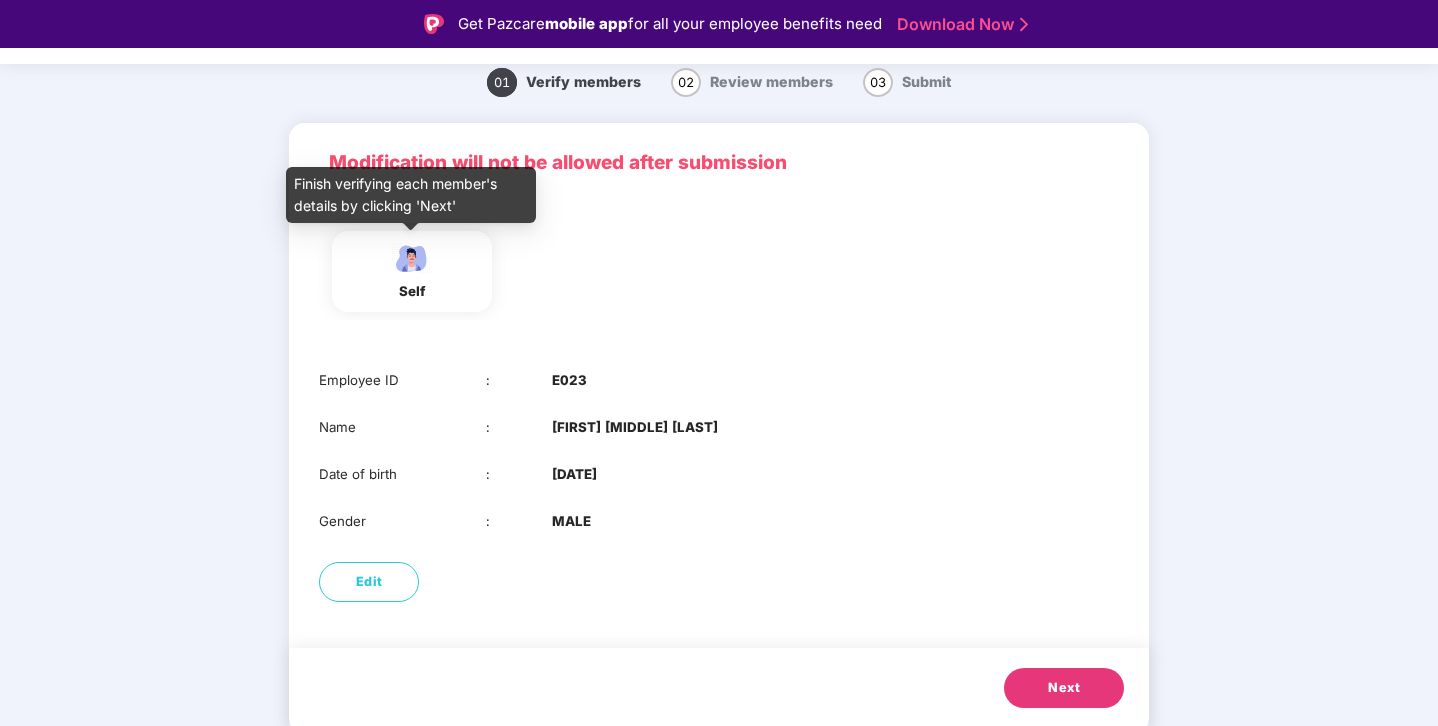 click on "self" at bounding box center [412, 271] 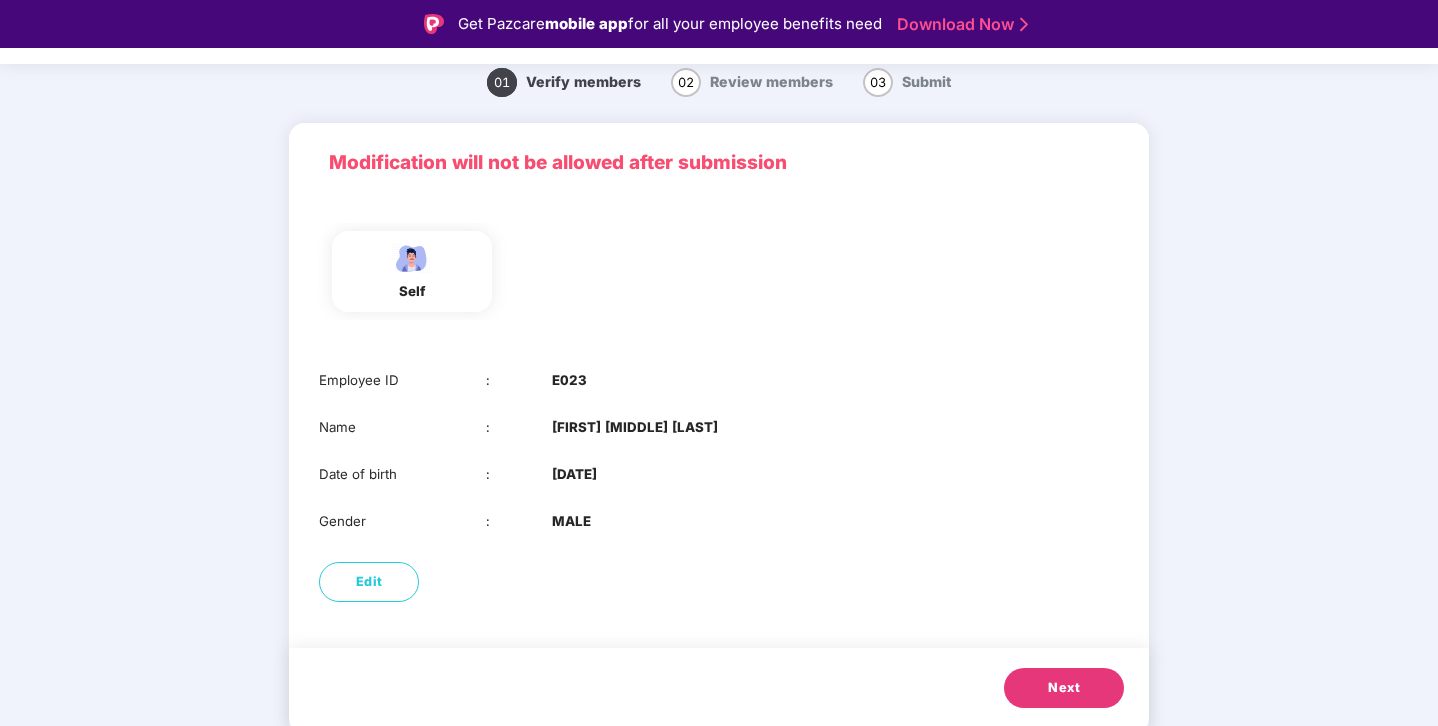 click on "Next" at bounding box center (1064, 688) 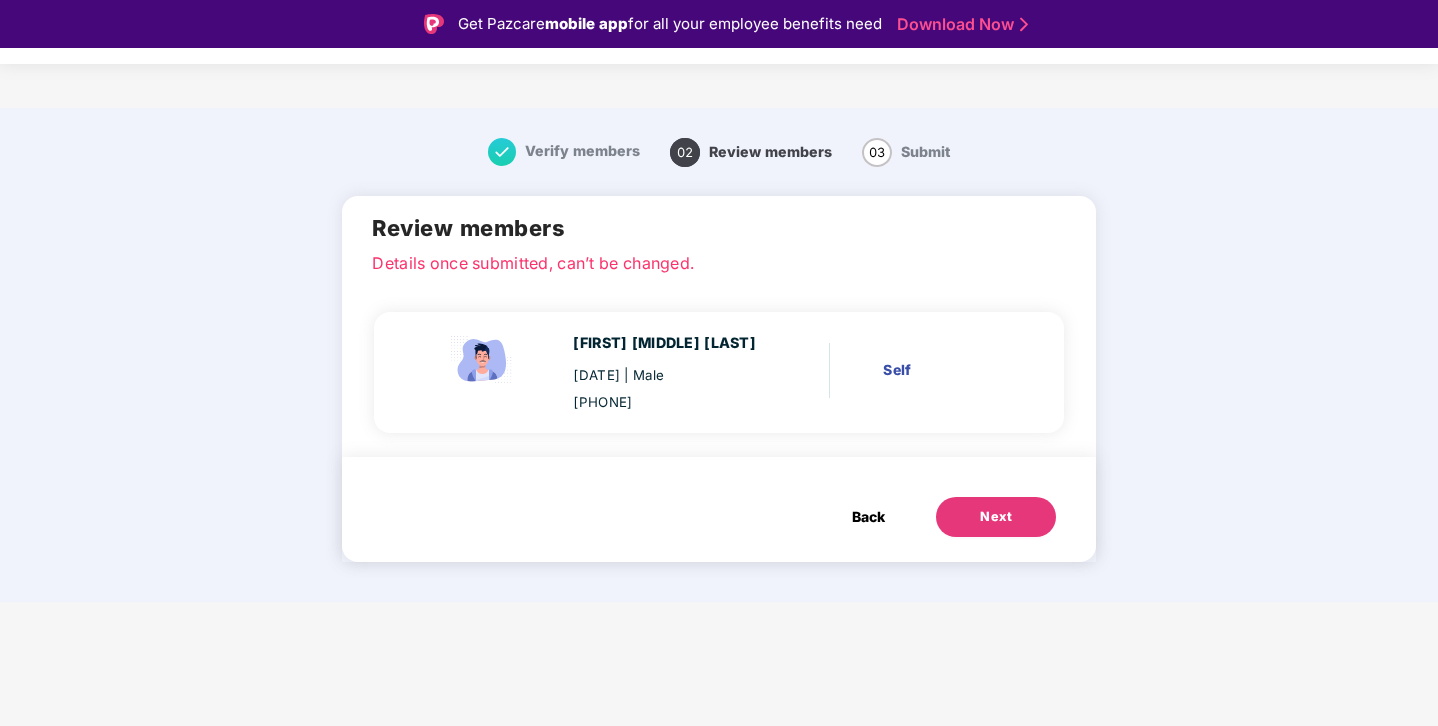 scroll, scrollTop: 48, scrollLeft: 0, axis: vertical 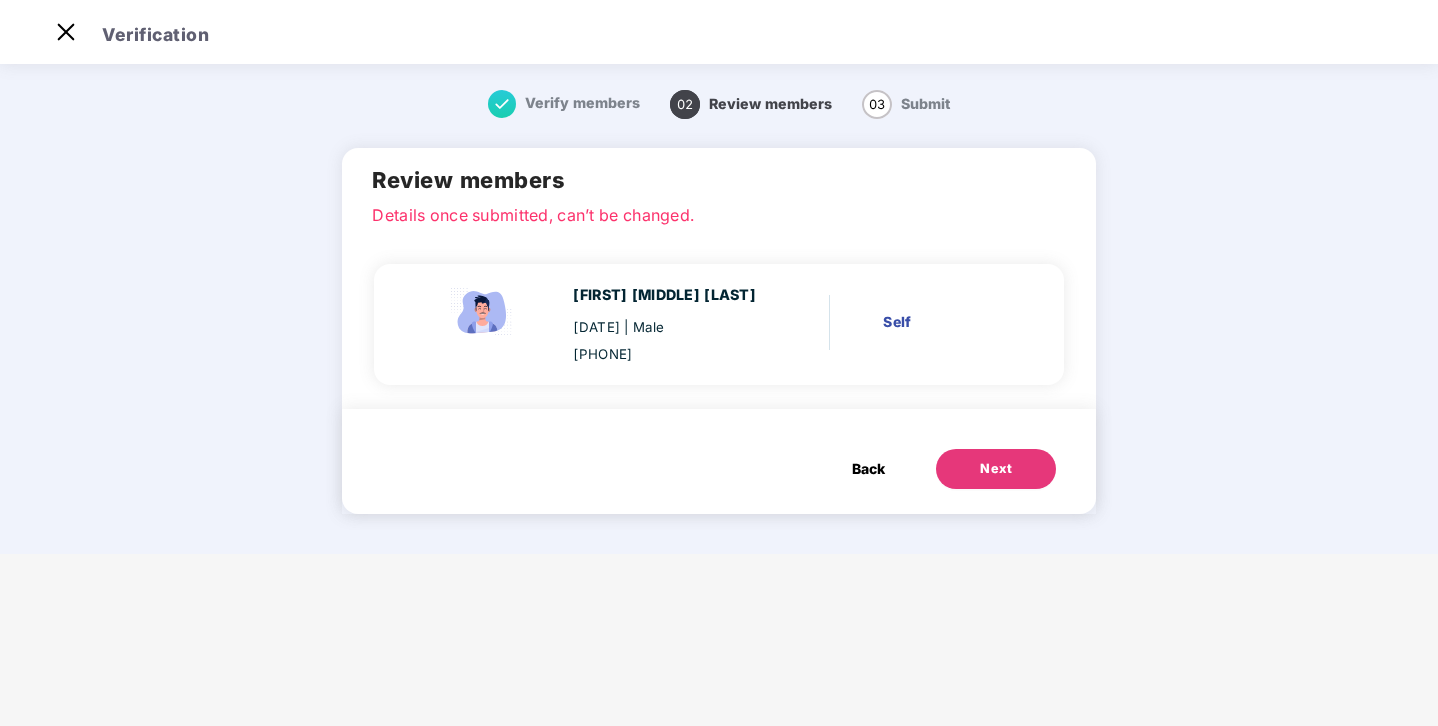 click on "Next" at bounding box center (996, 469) 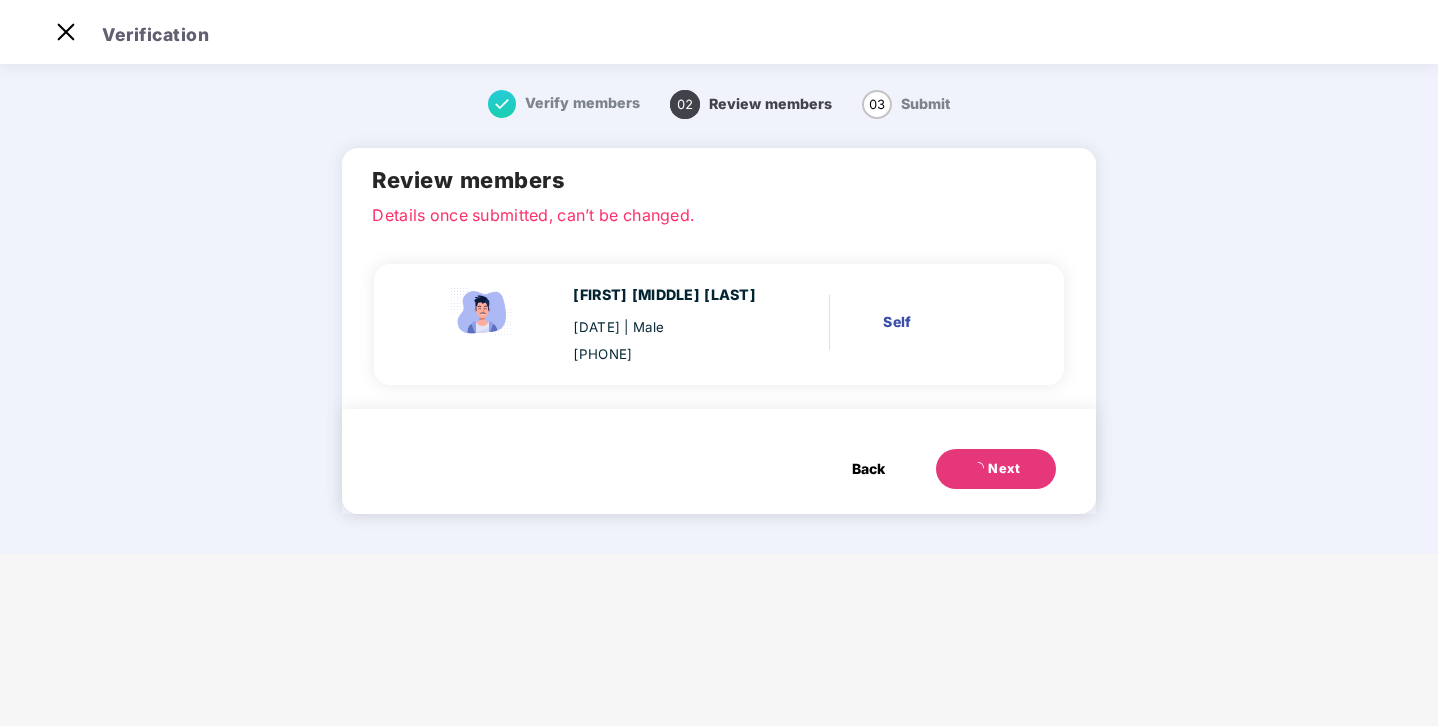 scroll, scrollTop: 0, scrollLeft: 0, axis: both 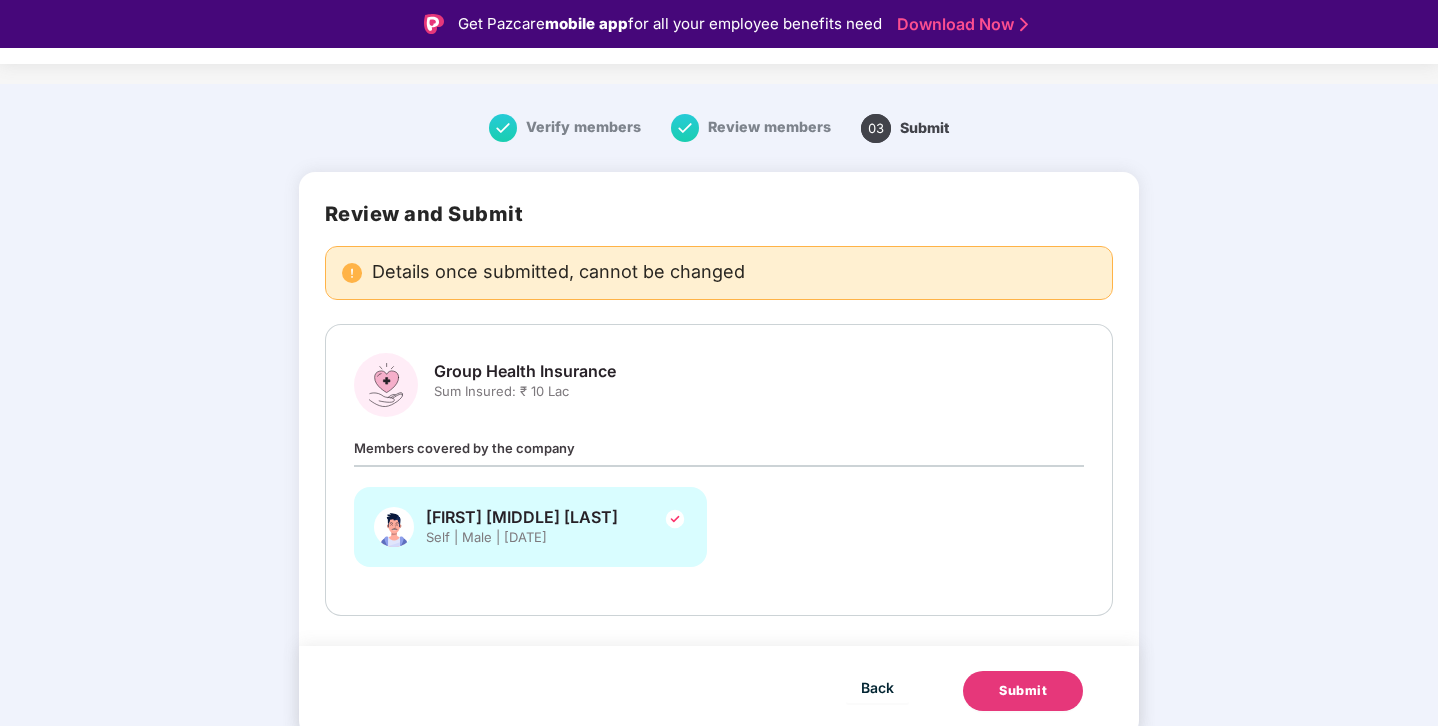 click on "Submit" at bounding box center [1023, 691] 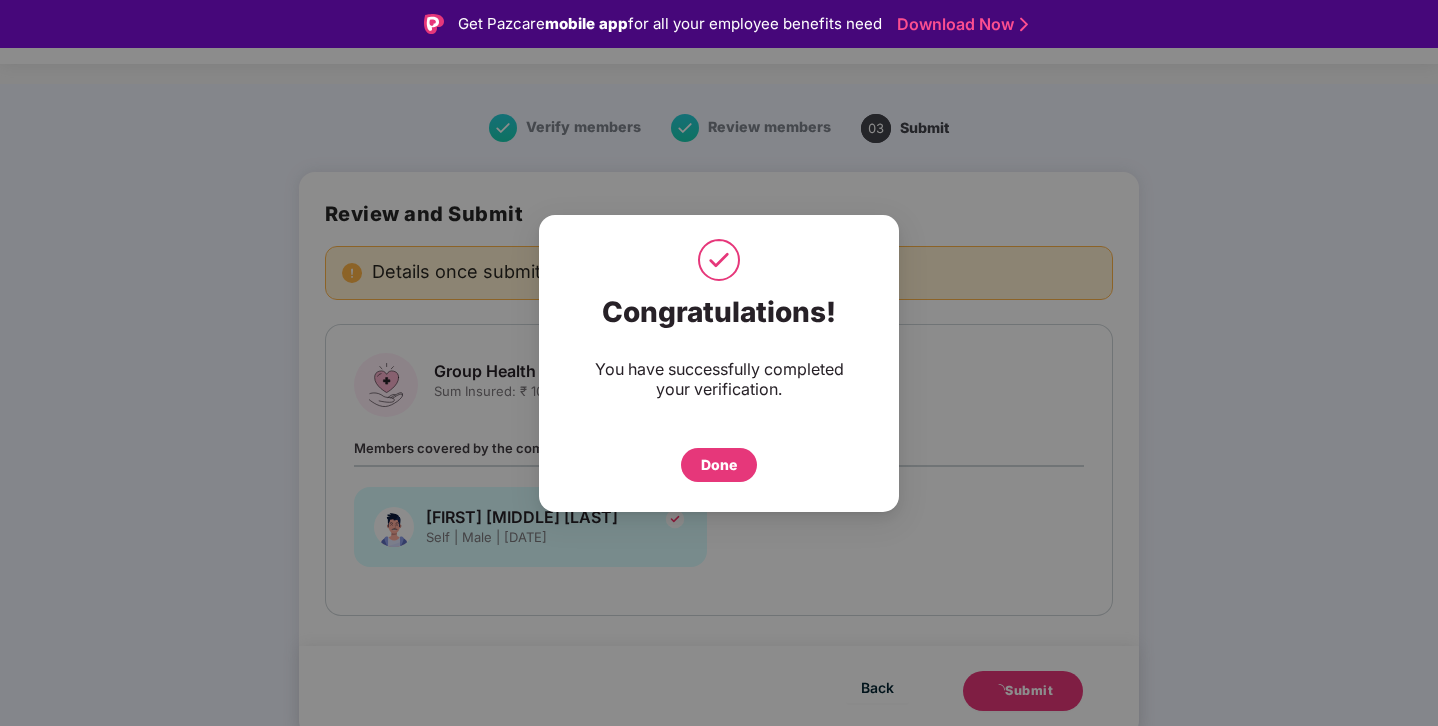 click on "Done" at bounding box center [719, 465] 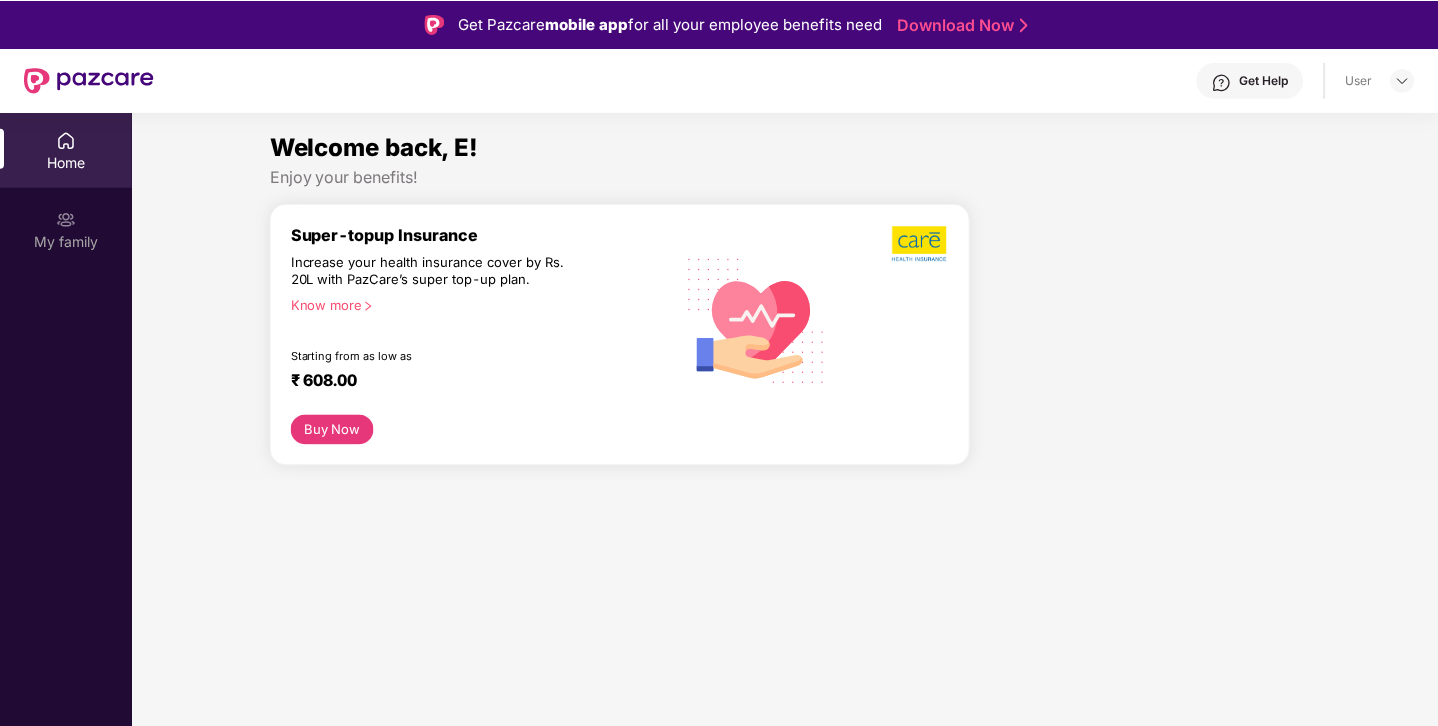 scroll, scrollTop: 0, scrollLeft: 0, axis: both 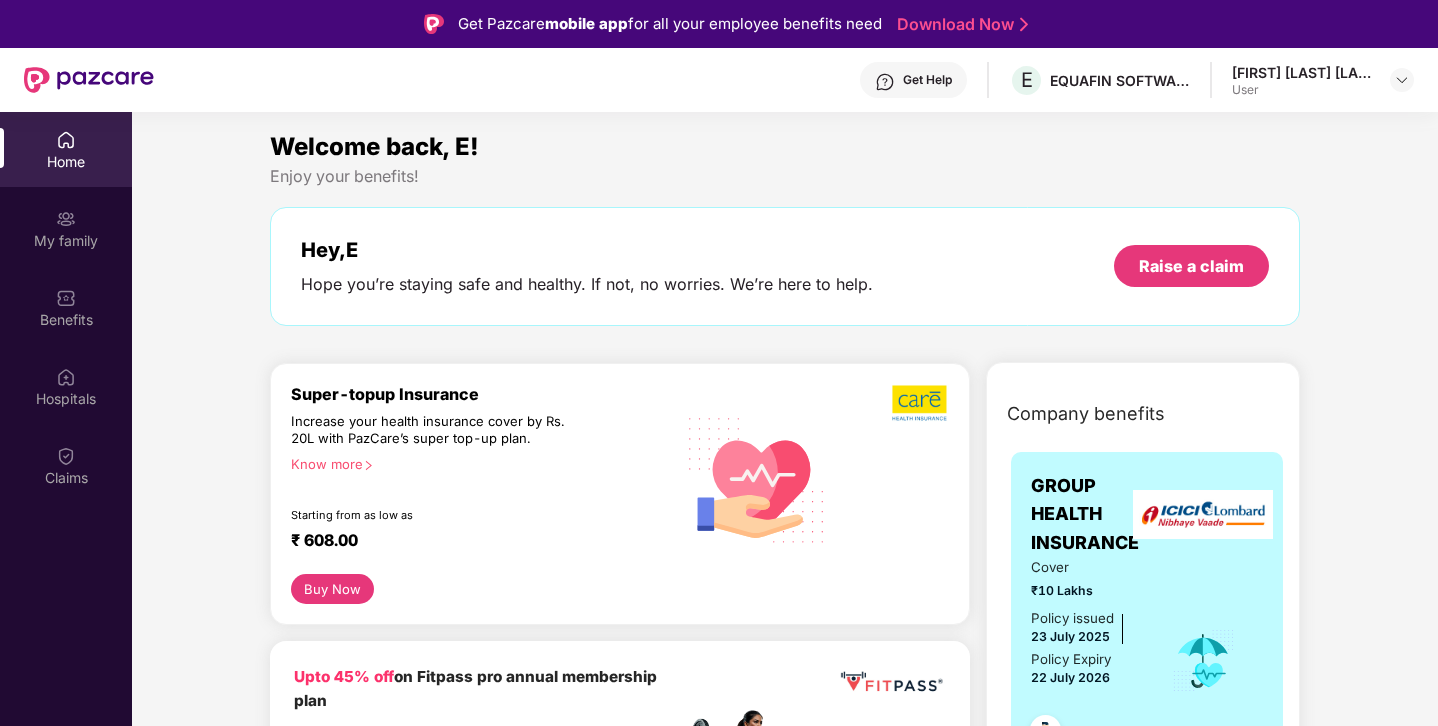 click on "[FIRST] [LAST] [LAST]" at bounding box center [1302, 72] 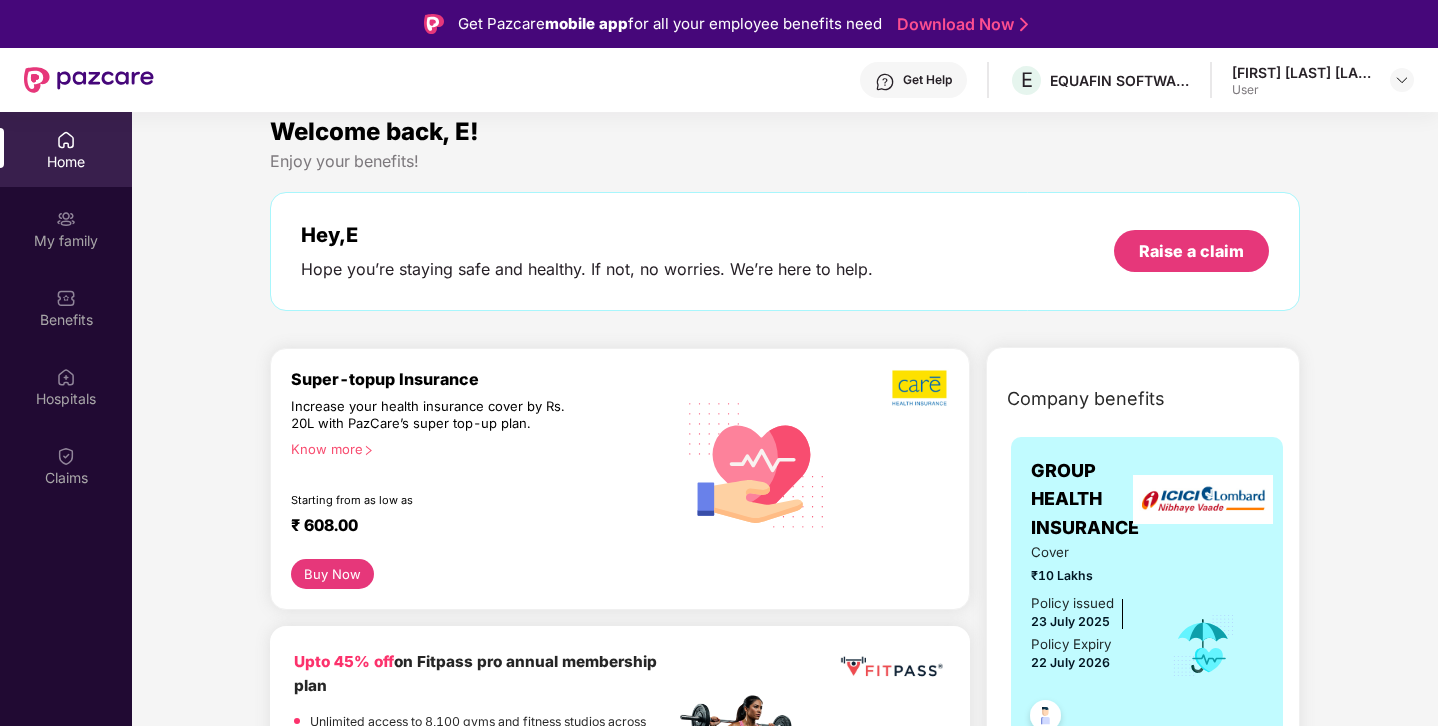 scroll, scrollTop: 0, scrollLeft: 0, axis: both 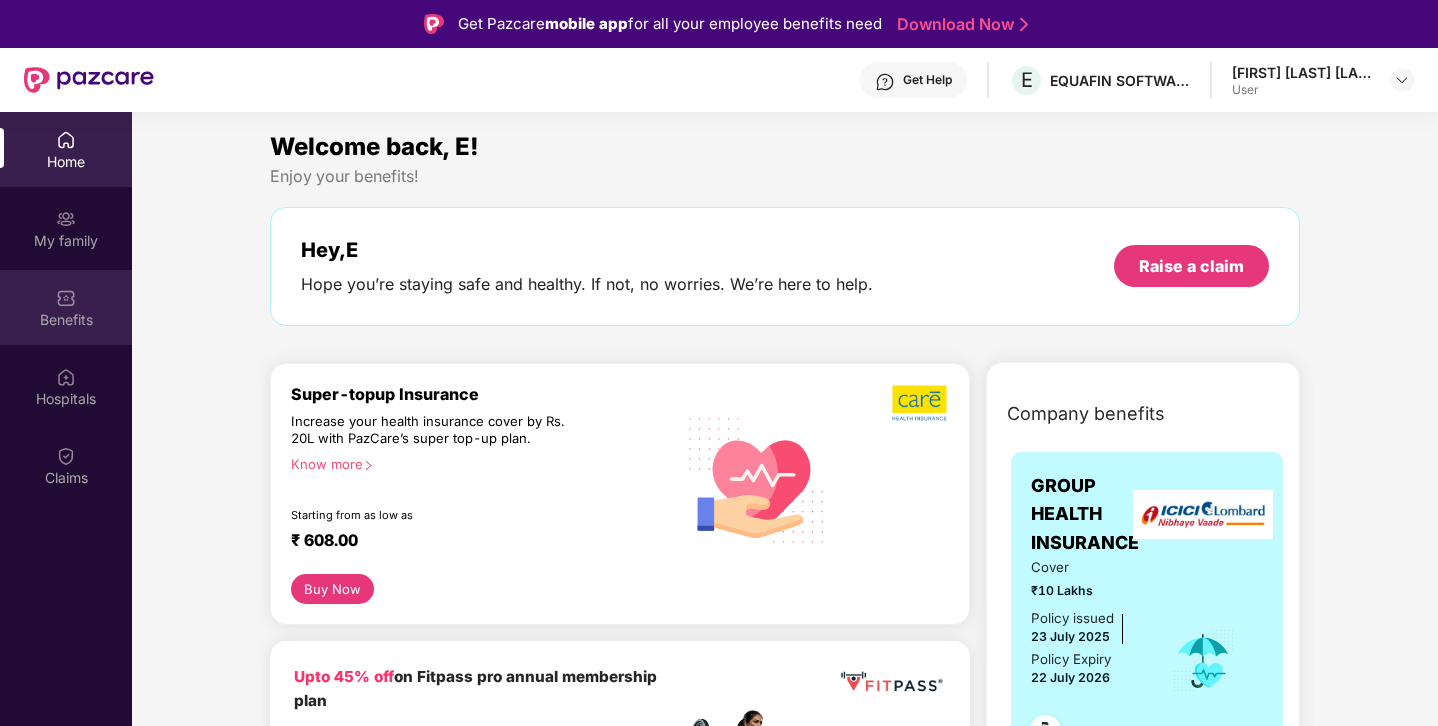 click on "Benefits" at bounding box center [66, 320] 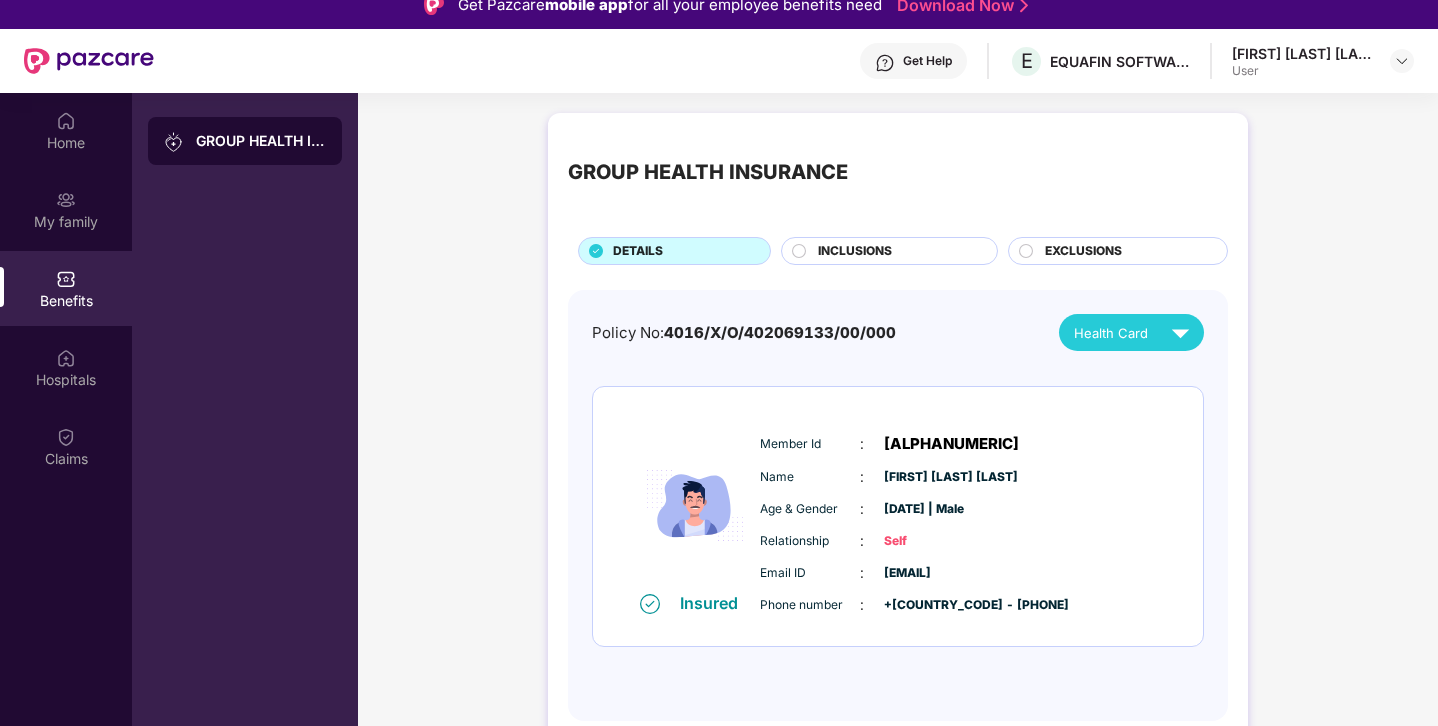 scroll, scrollTop: 0, scrollLeft: 0, axis: both 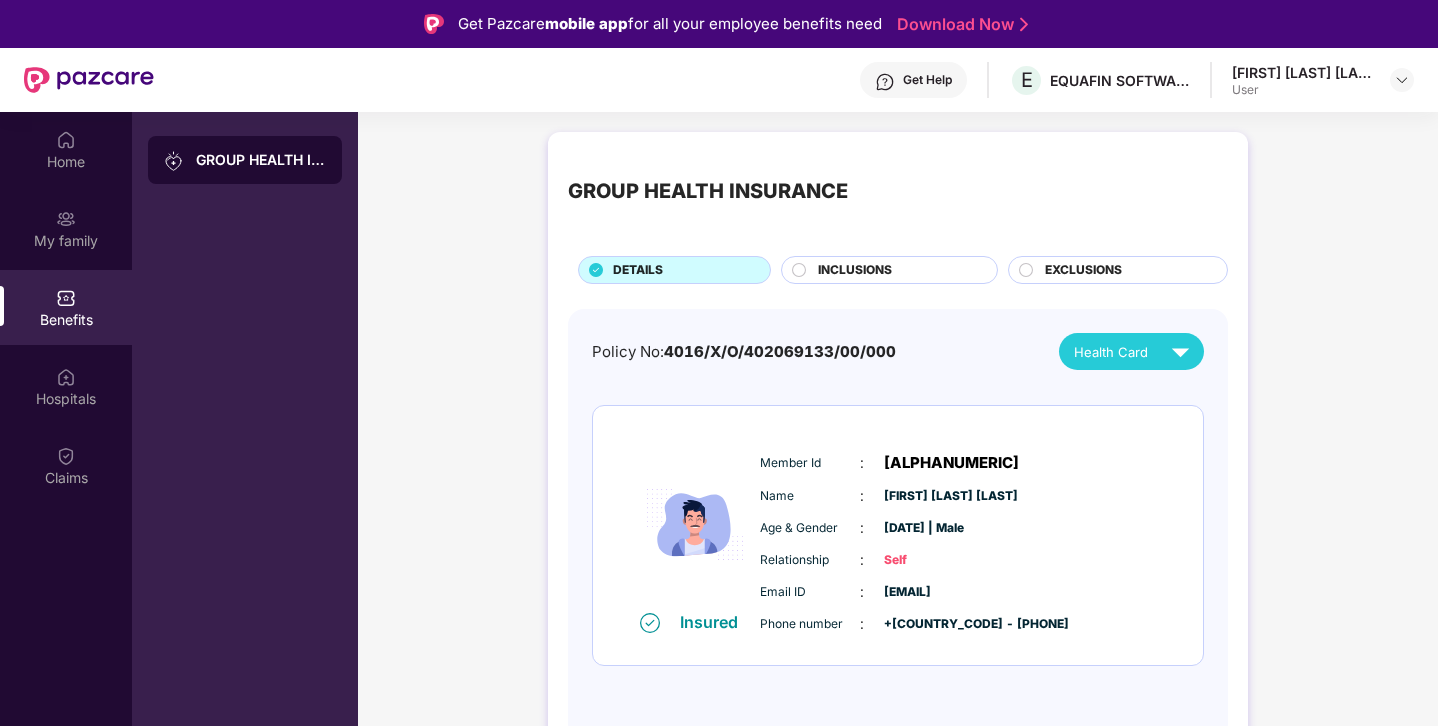click on "INCLUSIONS" at bounding box center (855, 270) 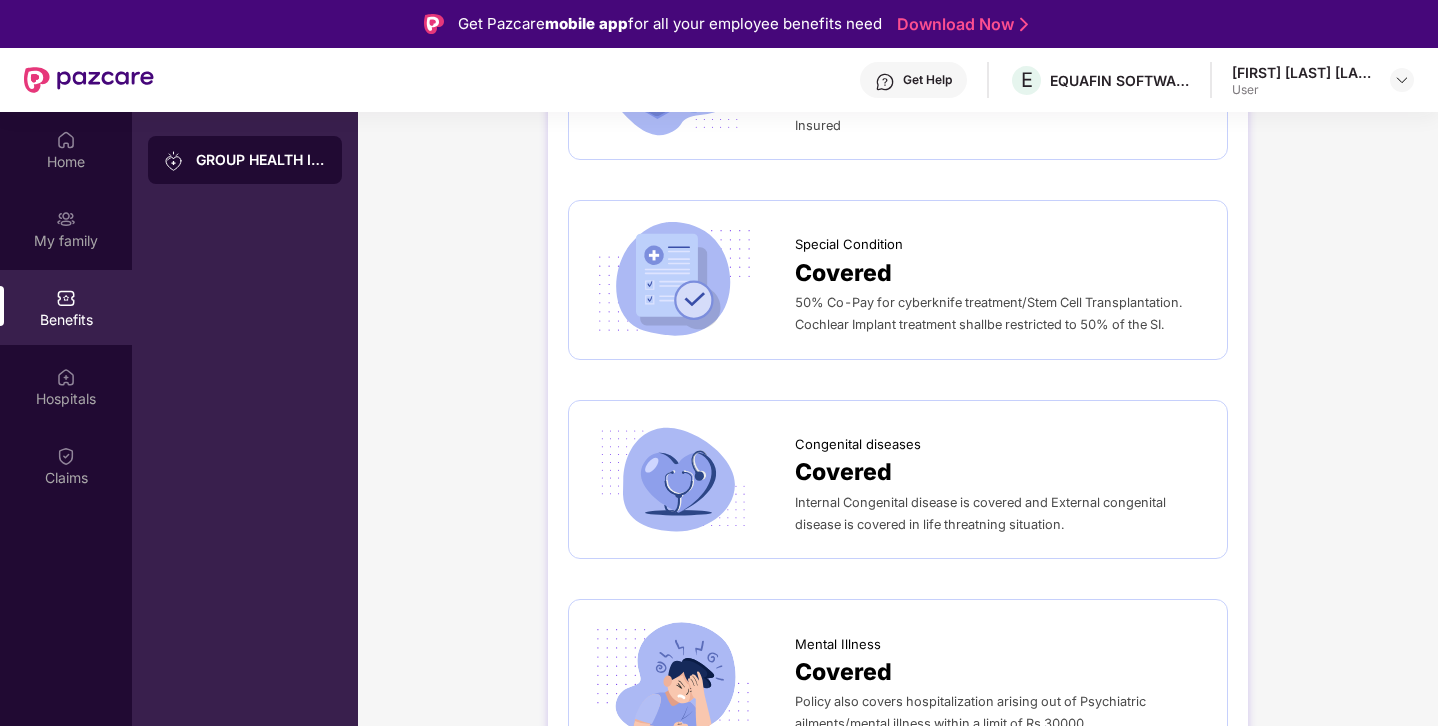 scroll, scrollTop: 3433, scrollLeft: 0, axis: vertical 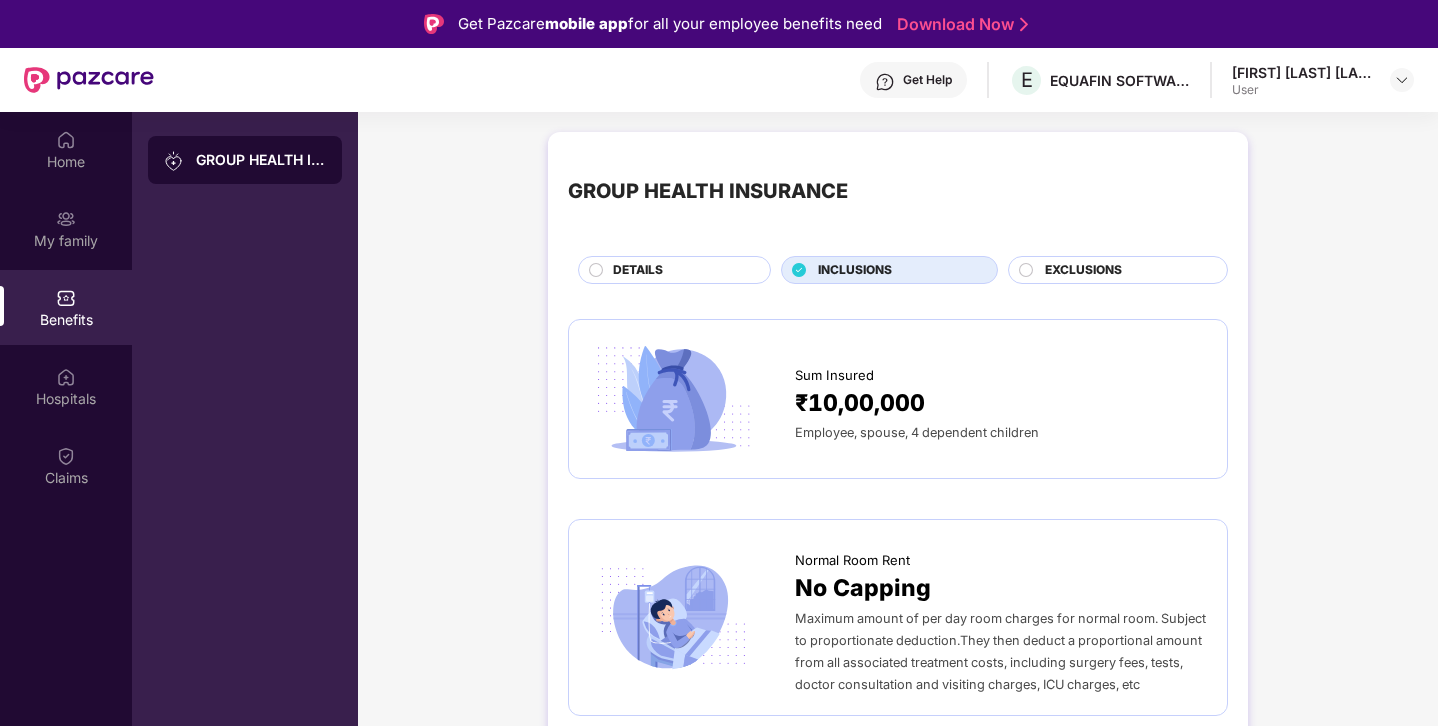 click on "EXCLUSIONS" at bounding box center [1126, 272] 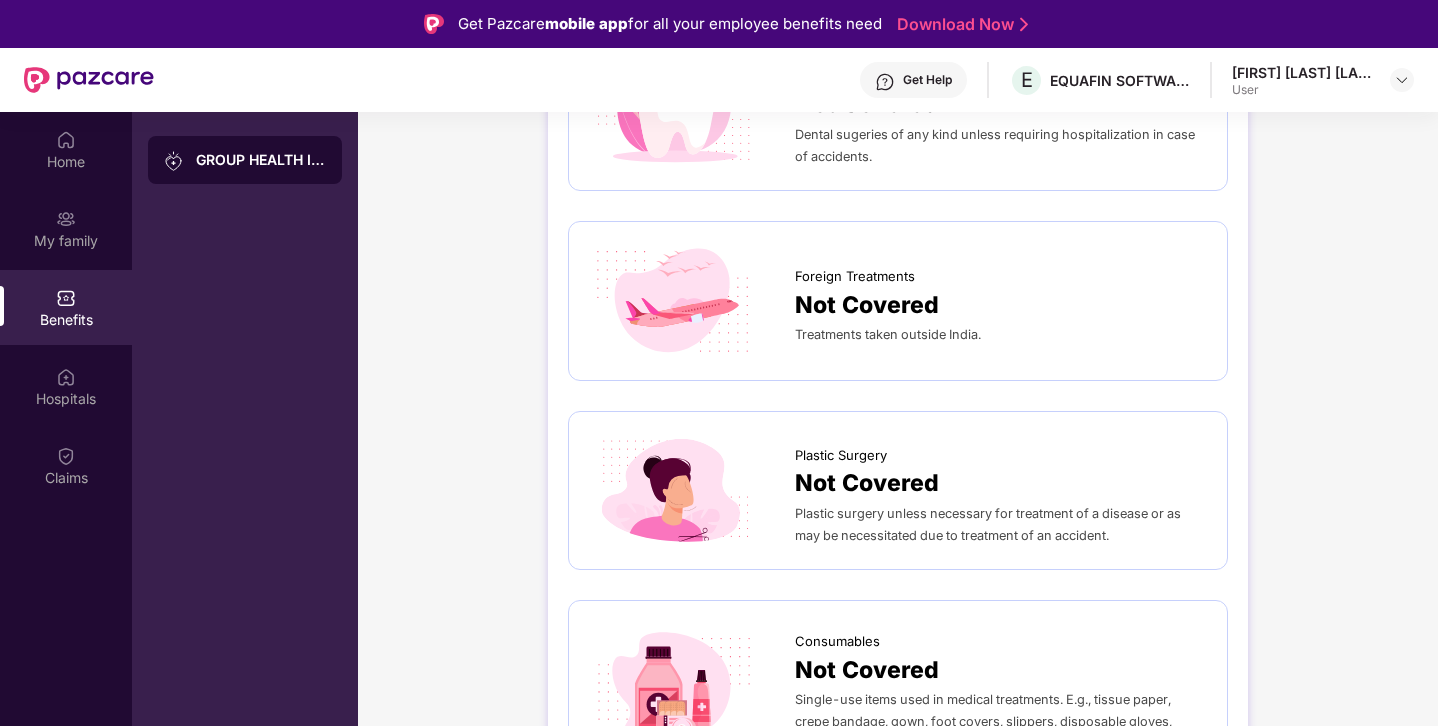 scroll, scrollTop: 684, scrollLeft: 0, axis: vertical 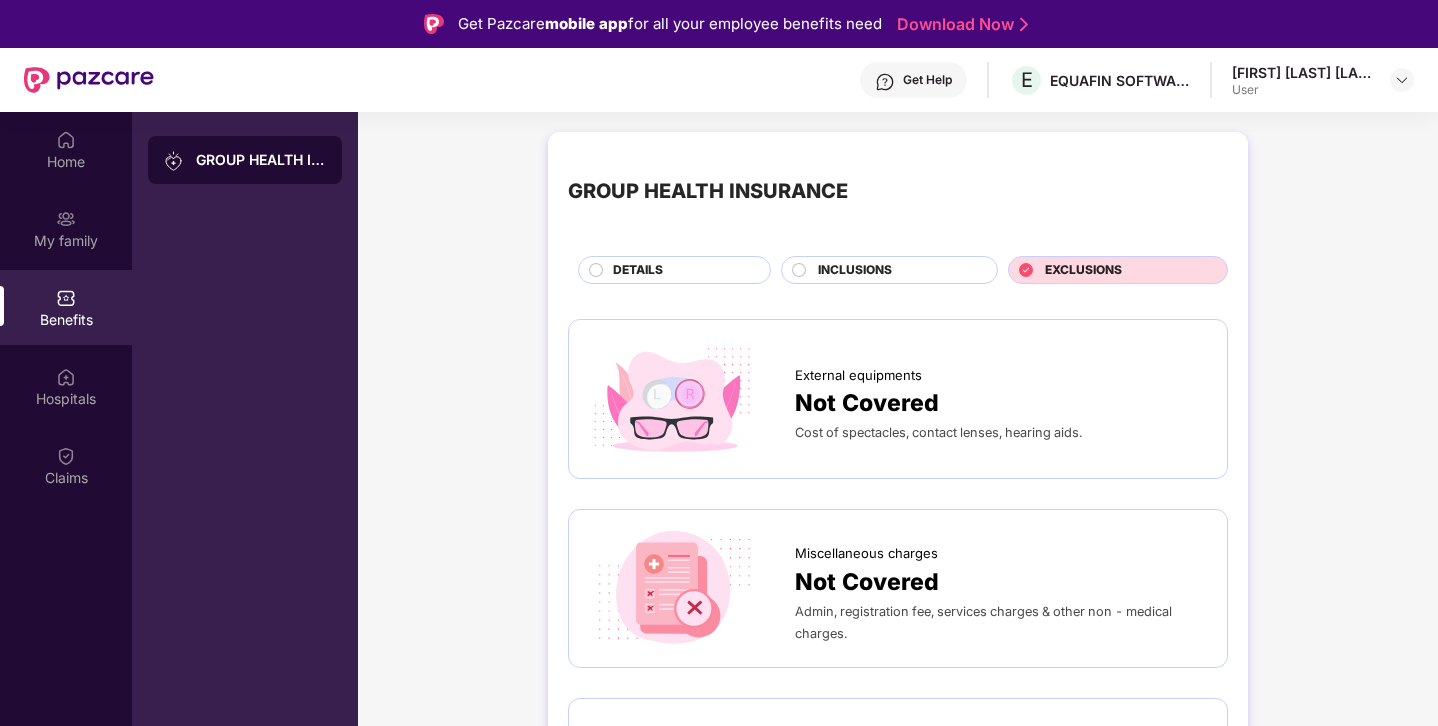 click on "INCLUSIONS" at bounding box center [855, 270] 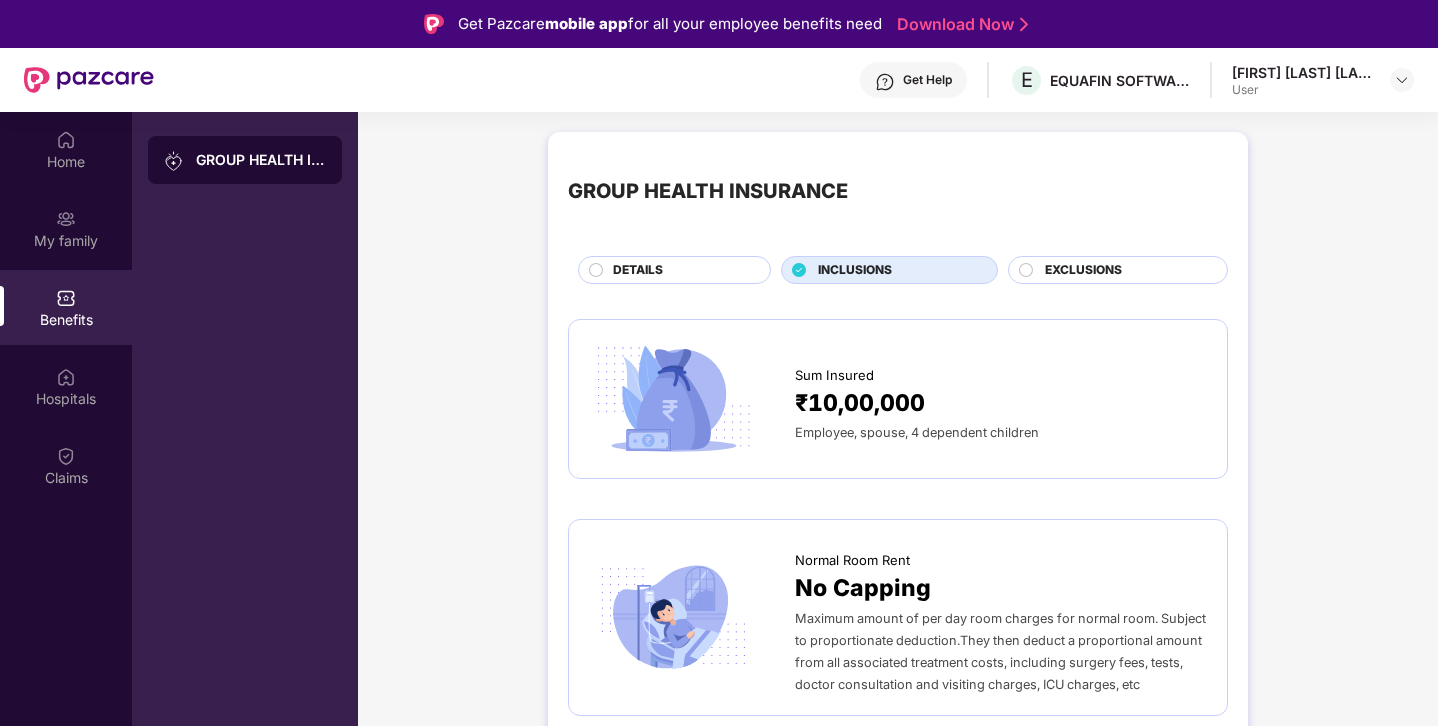click on "DETAILS" at bounding box center (681, 272) 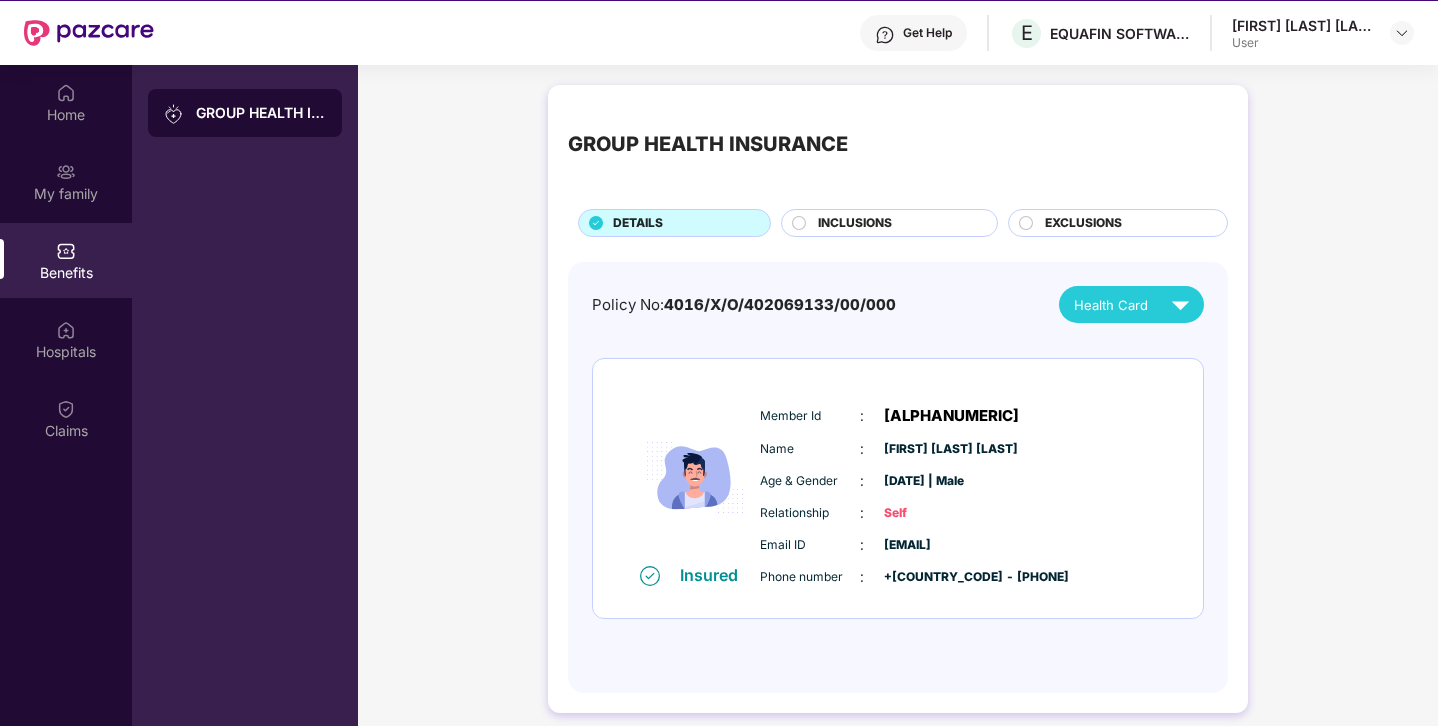 scroll, scrollTop: 112, scrollLeft: 0, axis: vertical 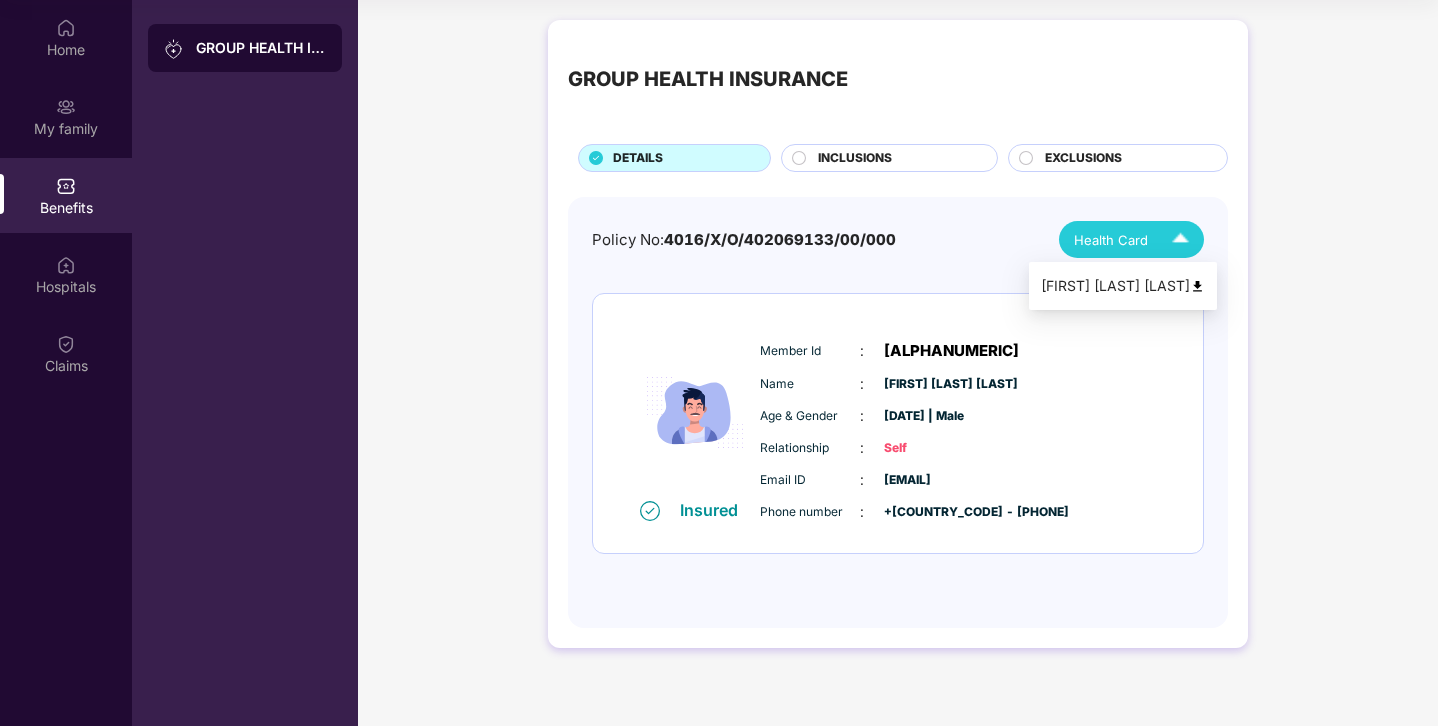 click on "Health Card" at bounding box center [1136, 239] 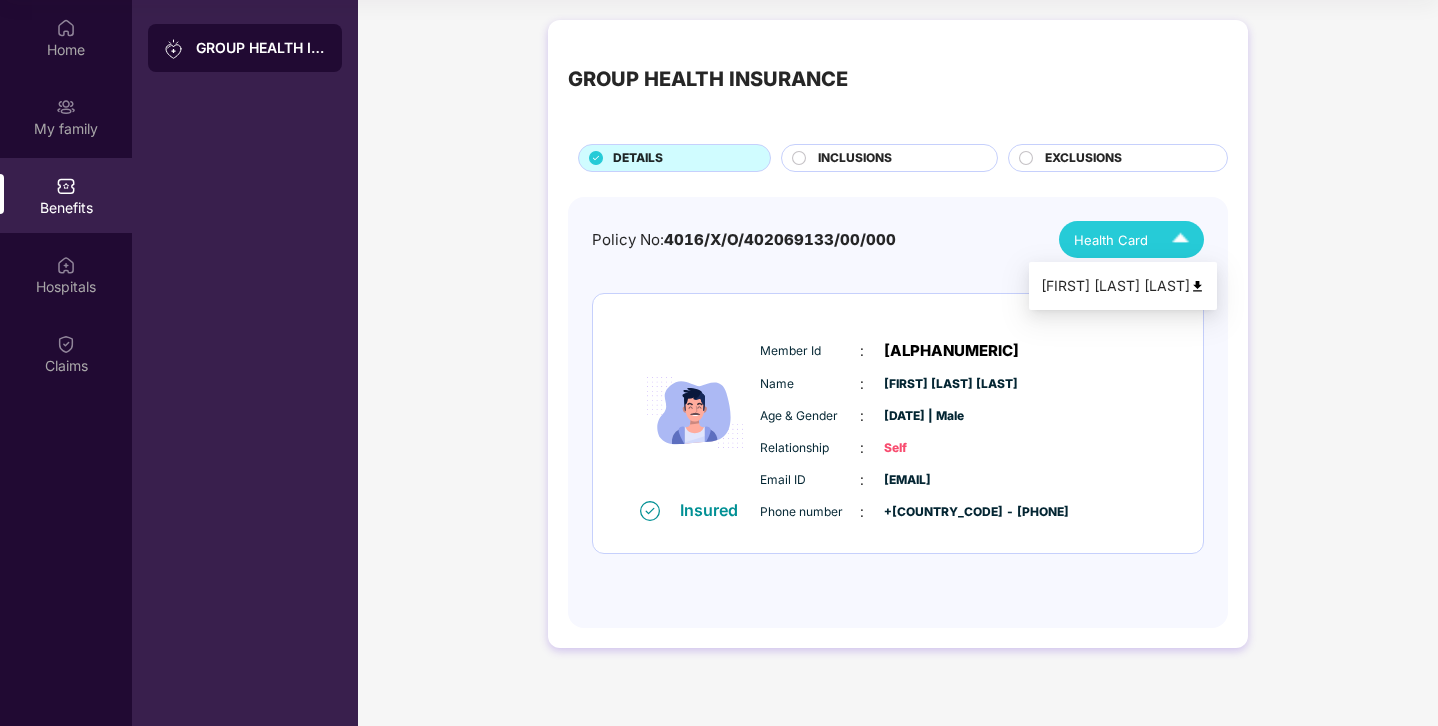 click on "Health Card" at bounding box center [1136, 239] 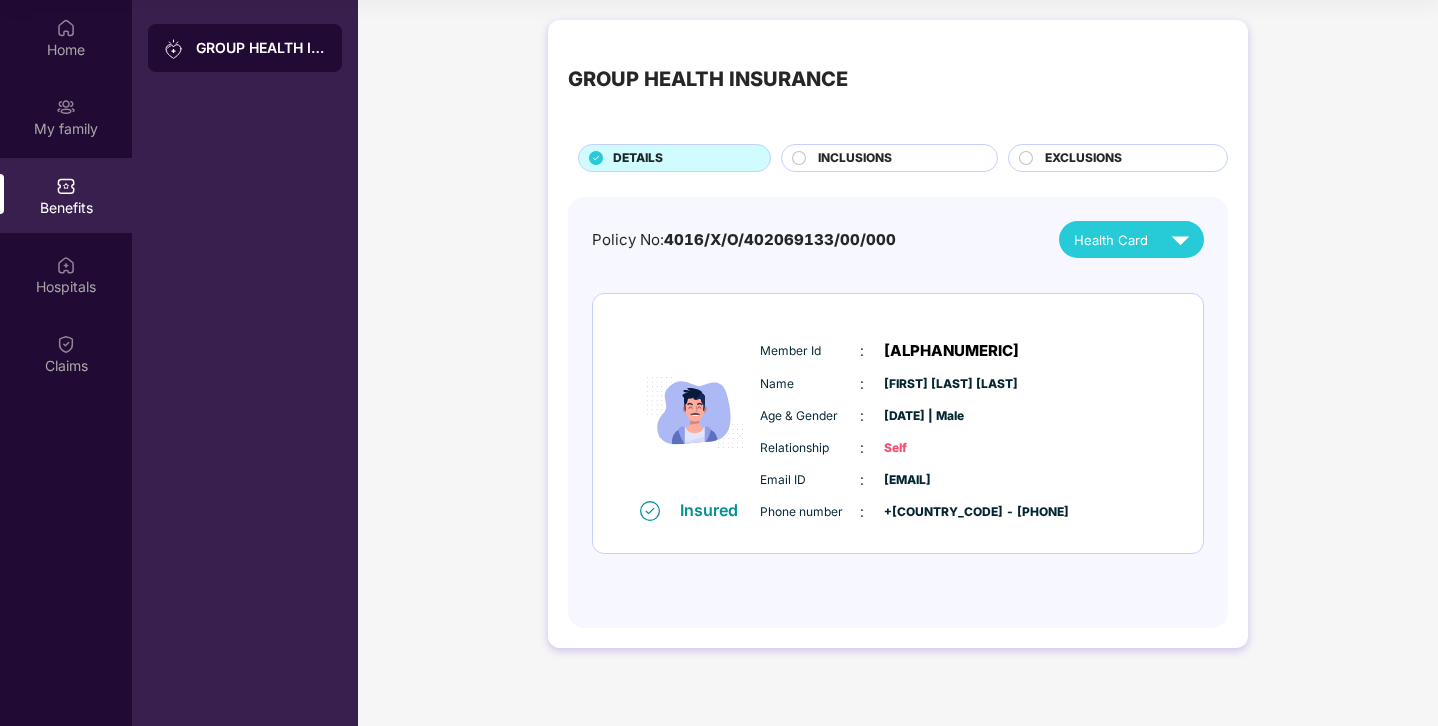 click on "Policy No: [NUMBER]/[ALPHANUMERIC]/[NUMBER]/[NUMBER]/[NUMBER] Health Card" at bounding box center (898, 239) 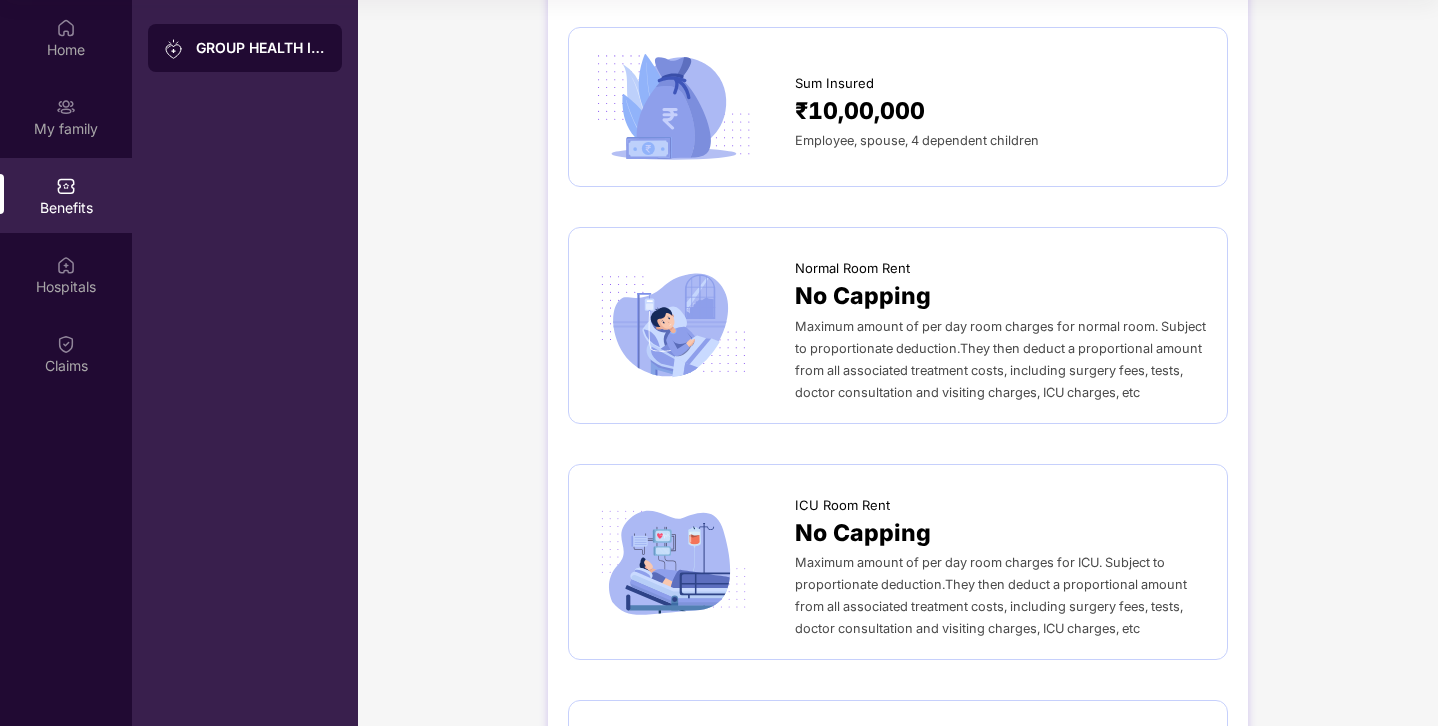 scroll, scrollTop: 0, scrollLeft: 0, axis: both 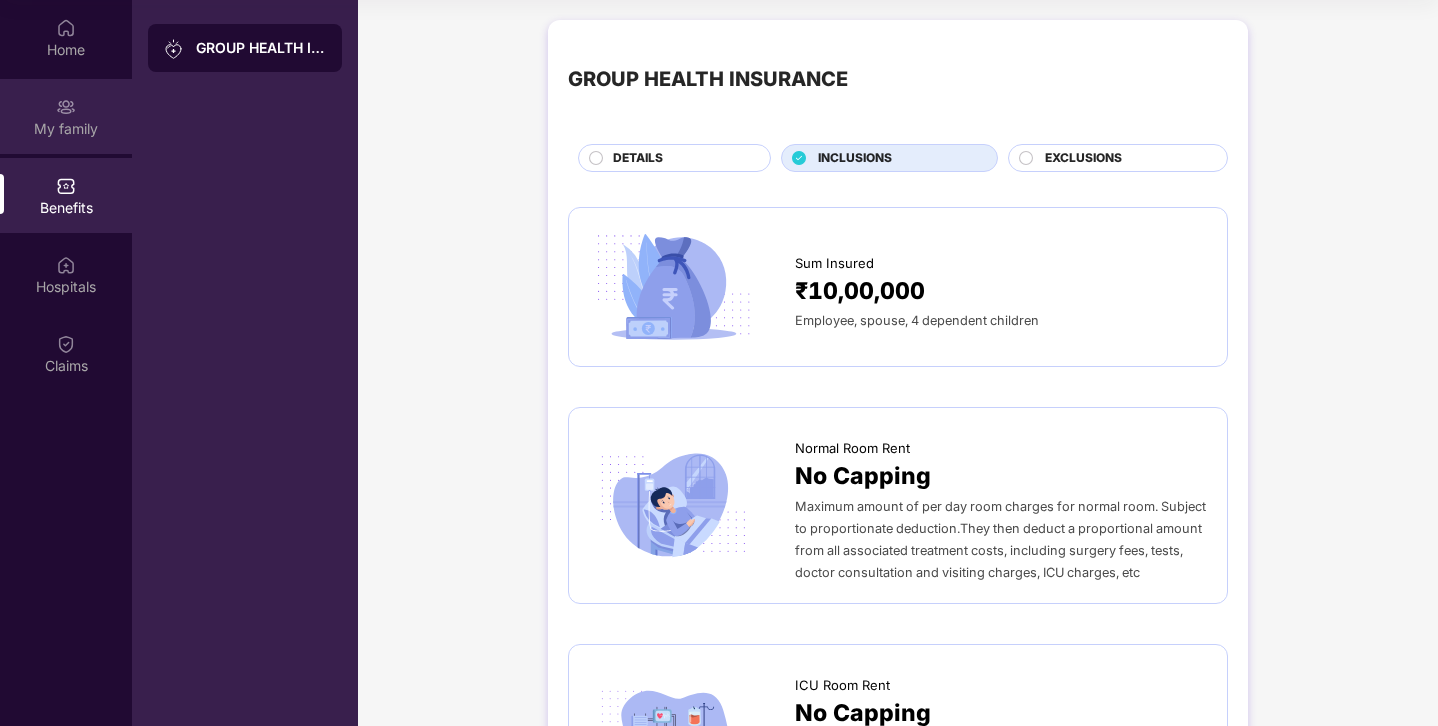 click on "My family" at bounding box center [66, 129] 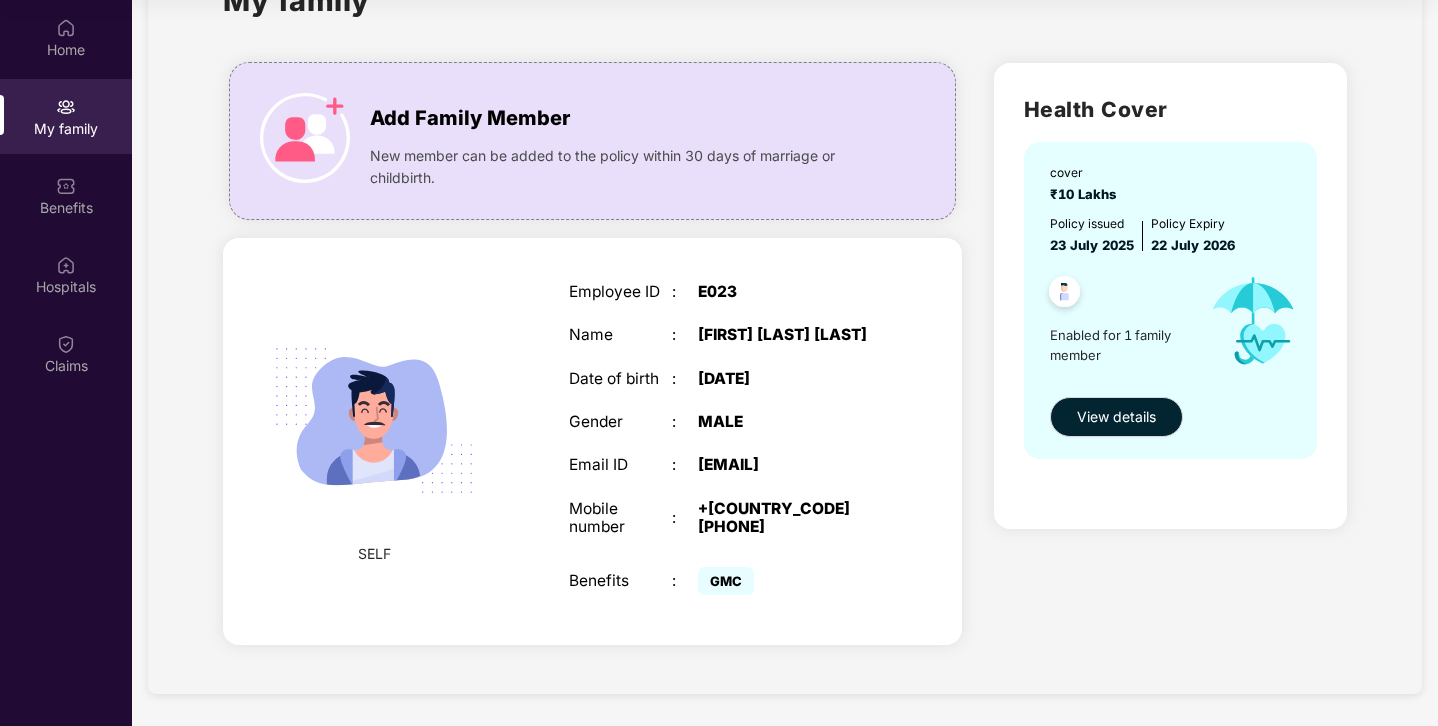 scroll, scrollTop: 0, scrollLeft: 0, axis: both 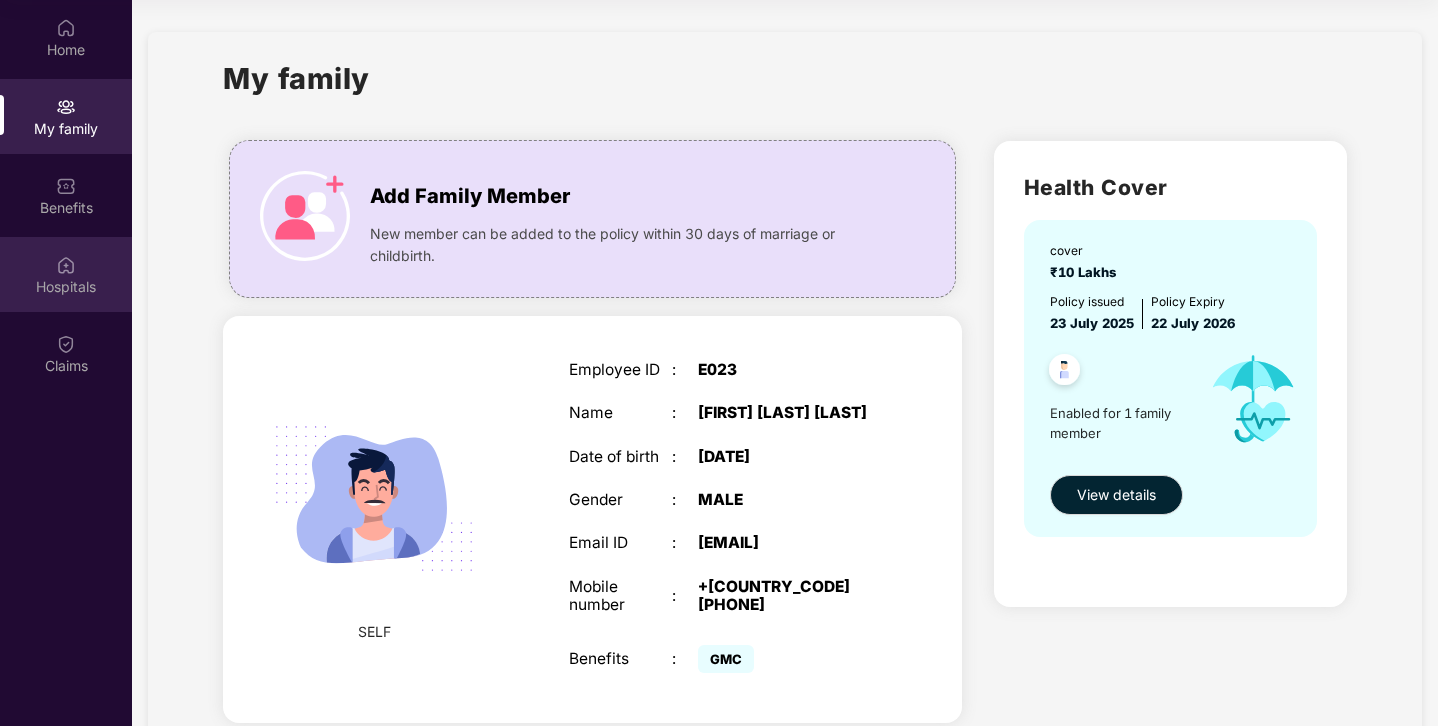 click on "Hospitals" at bounding box center [66, 274] 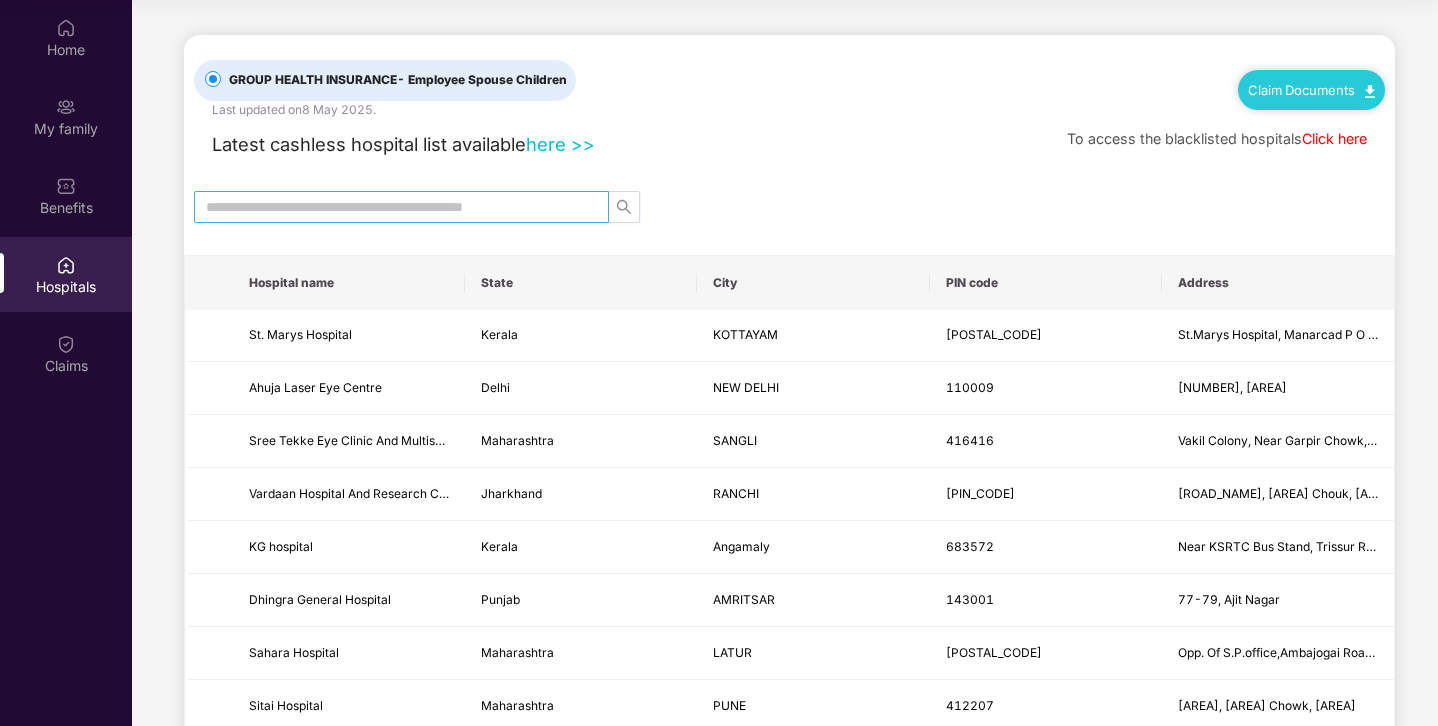 click at bounding box center (393, 207) 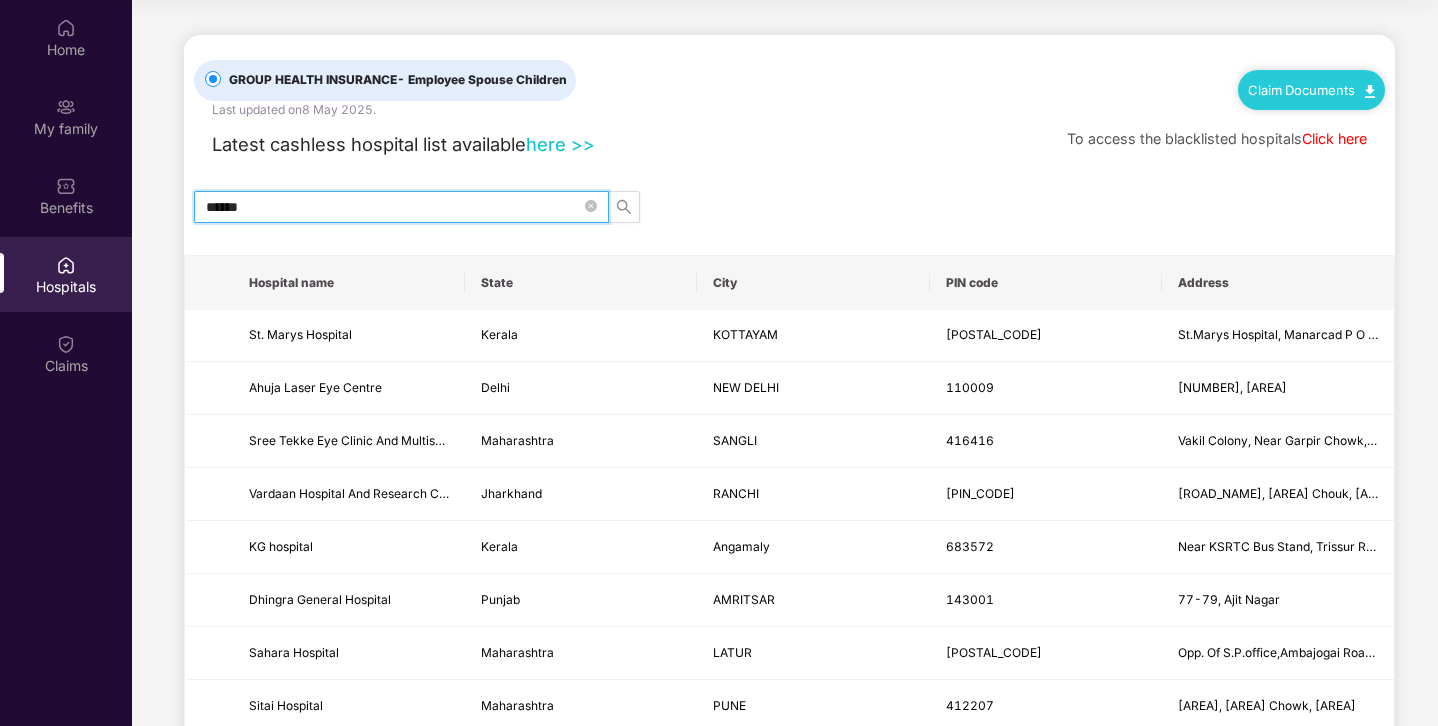 type on "******" 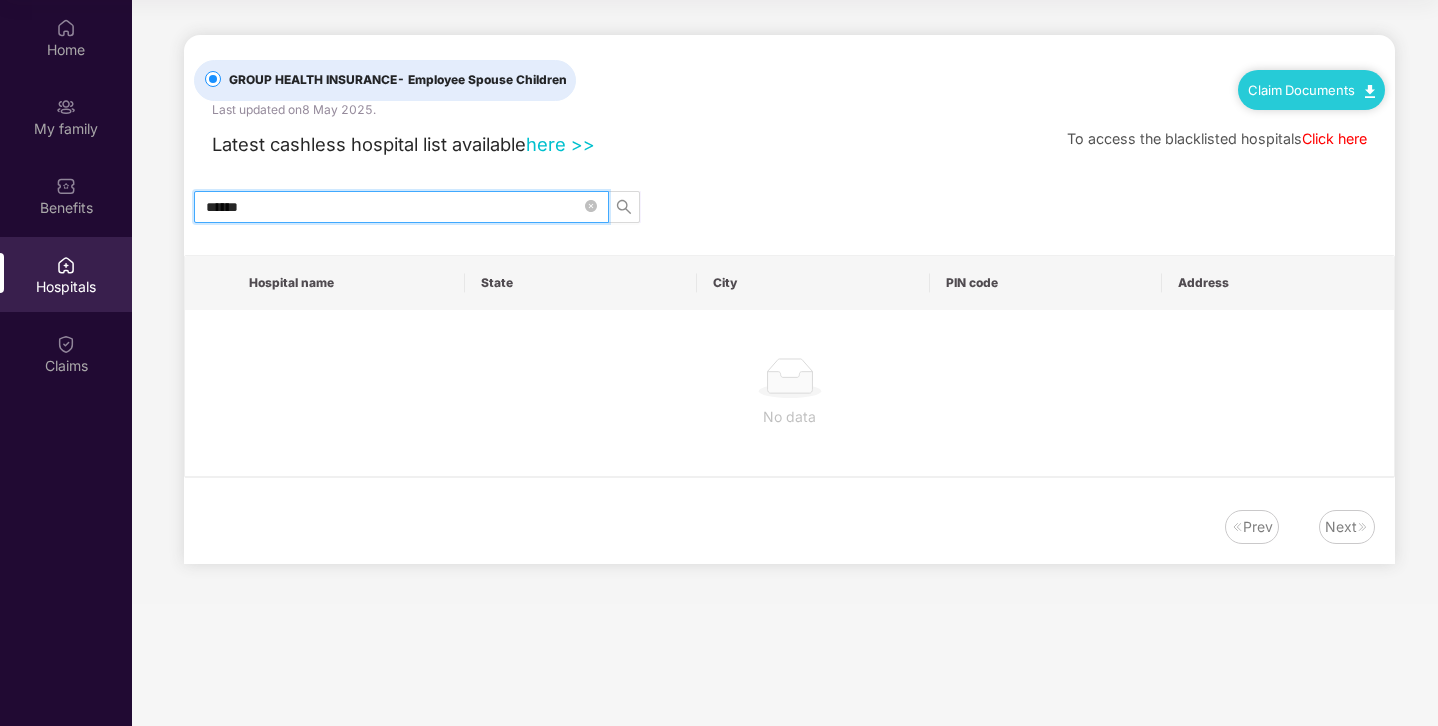 click on "******" at bounding box center [393, 207] 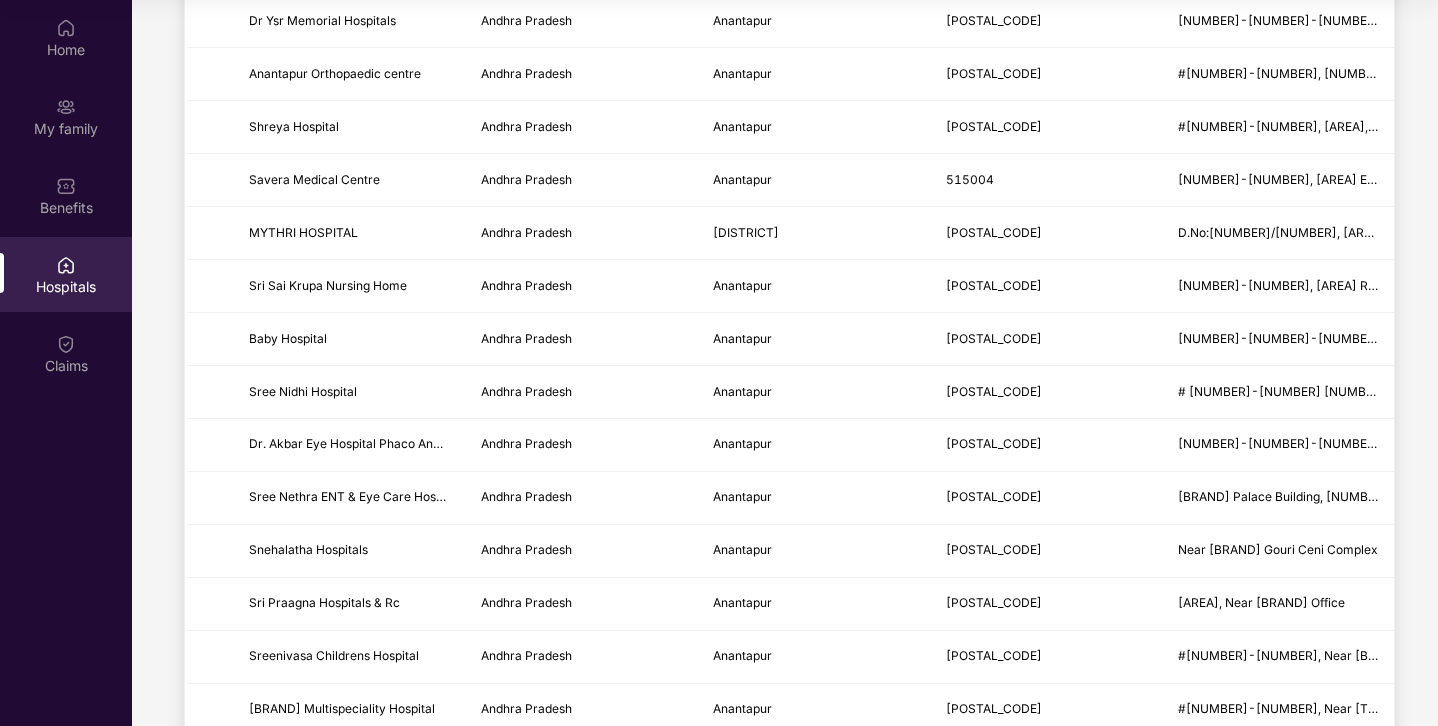 scroll, scrollTop: 0, scrollLeft: 0, axis: both 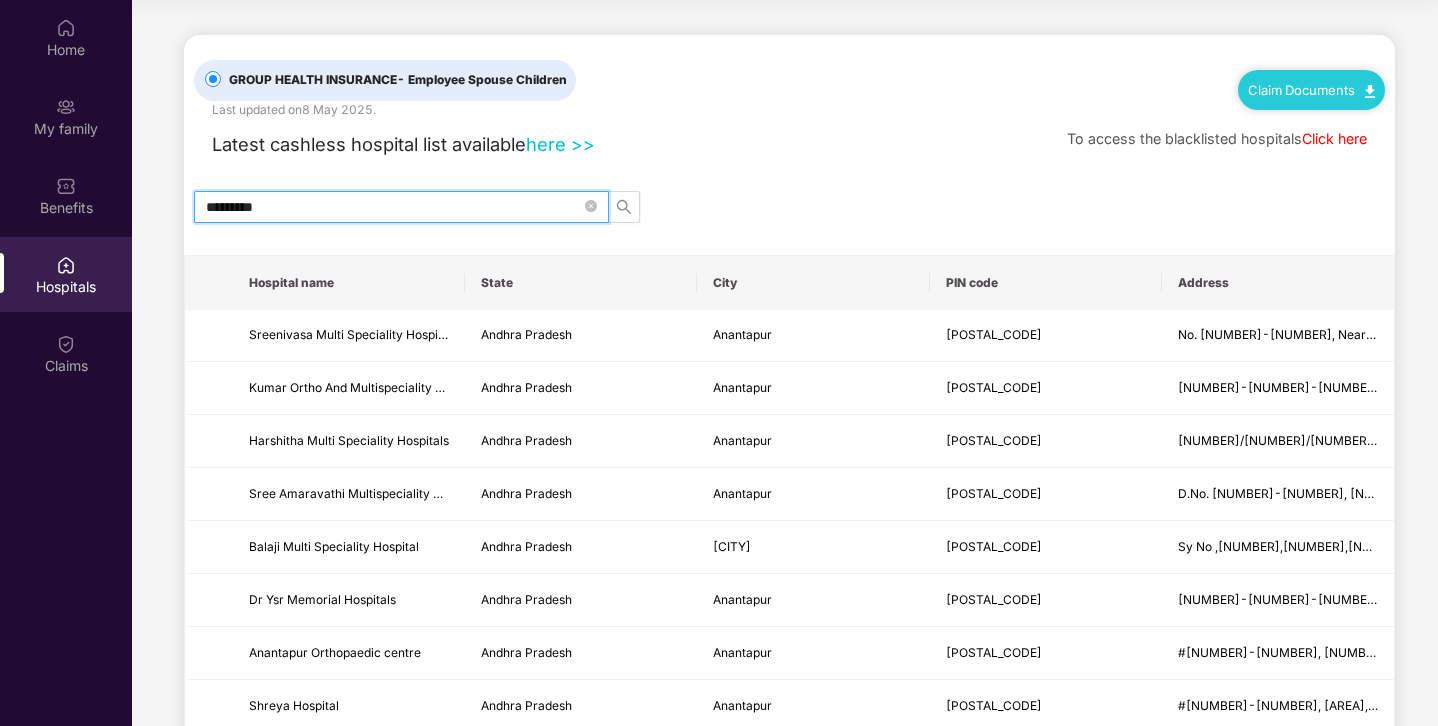 type on "*********" 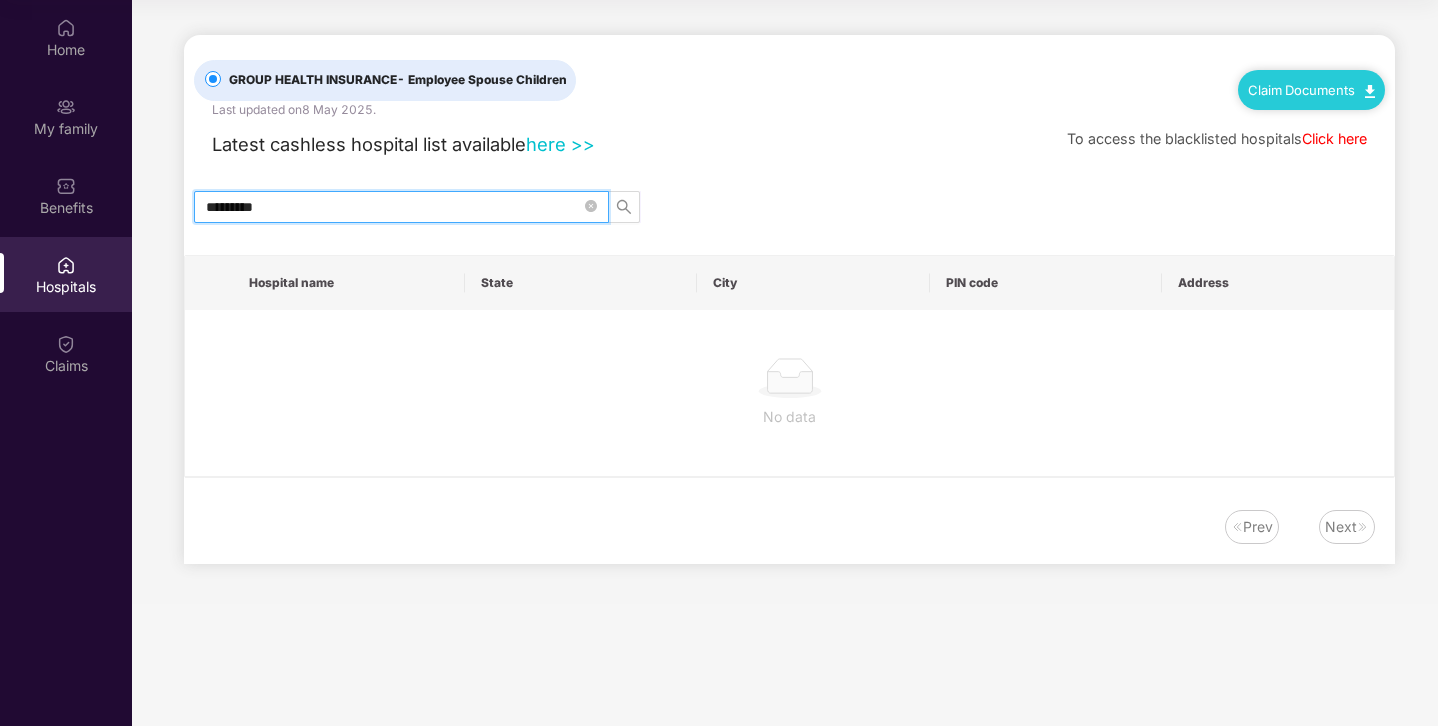 type on "*********" 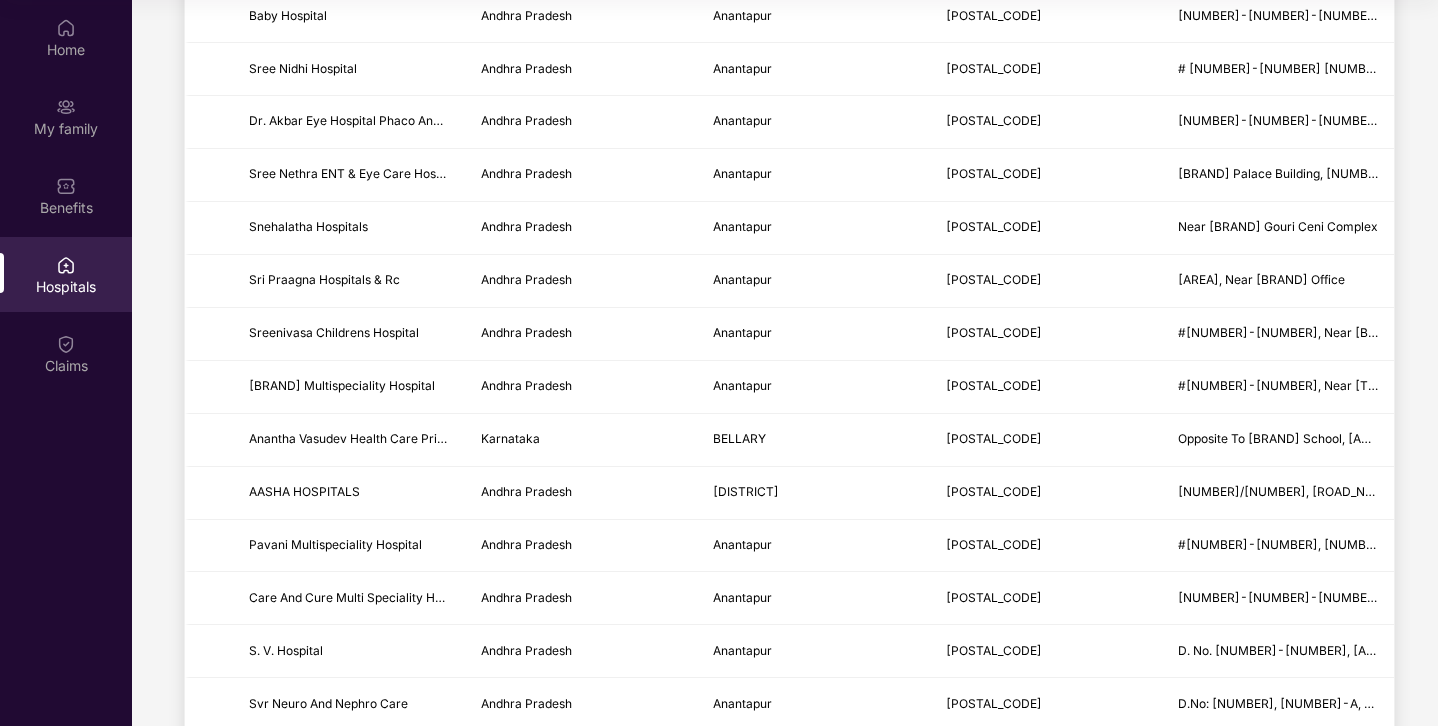 scroll, scrollTop: 1087, scrollLeft: 0, axis: vertical 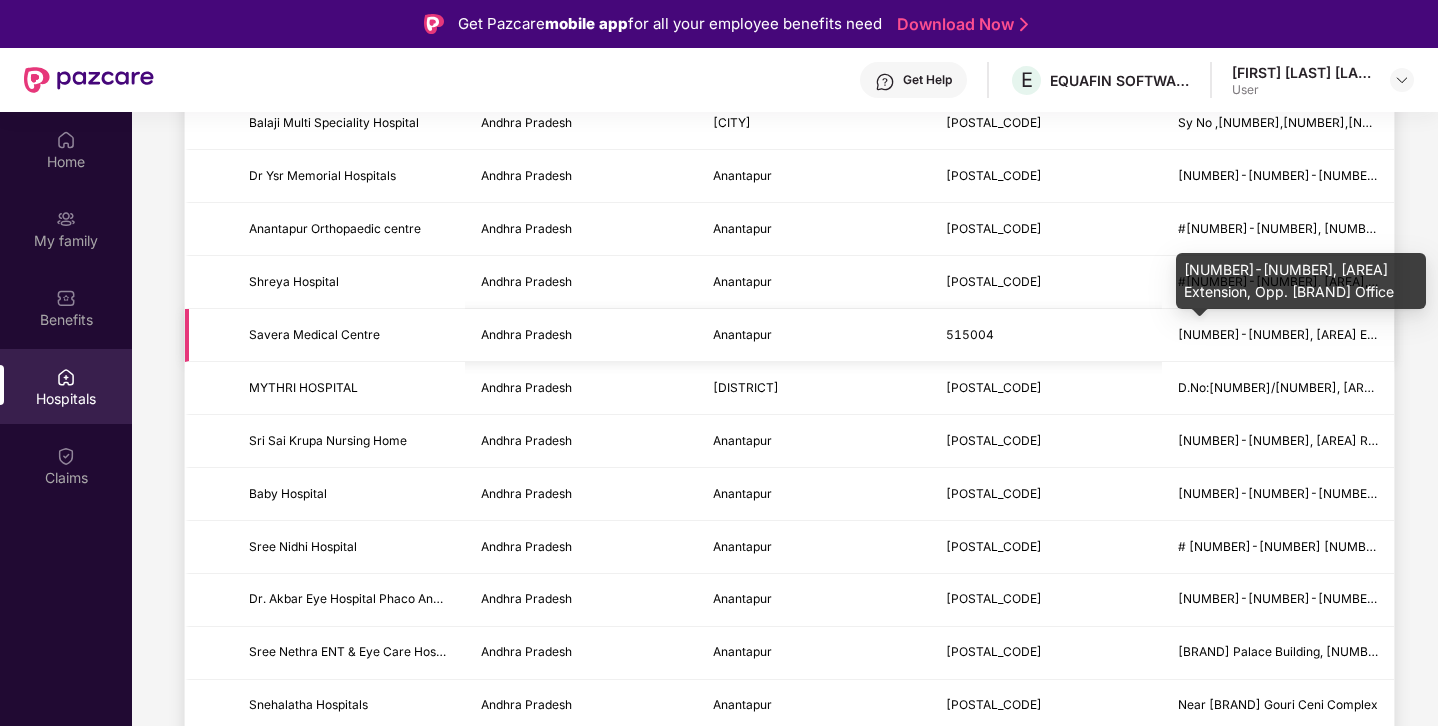 click on "[NUMBER]-[NUMBER], [AREA] Extension, Opp. [BRAND] Office" at bounding box center (1358, 334) 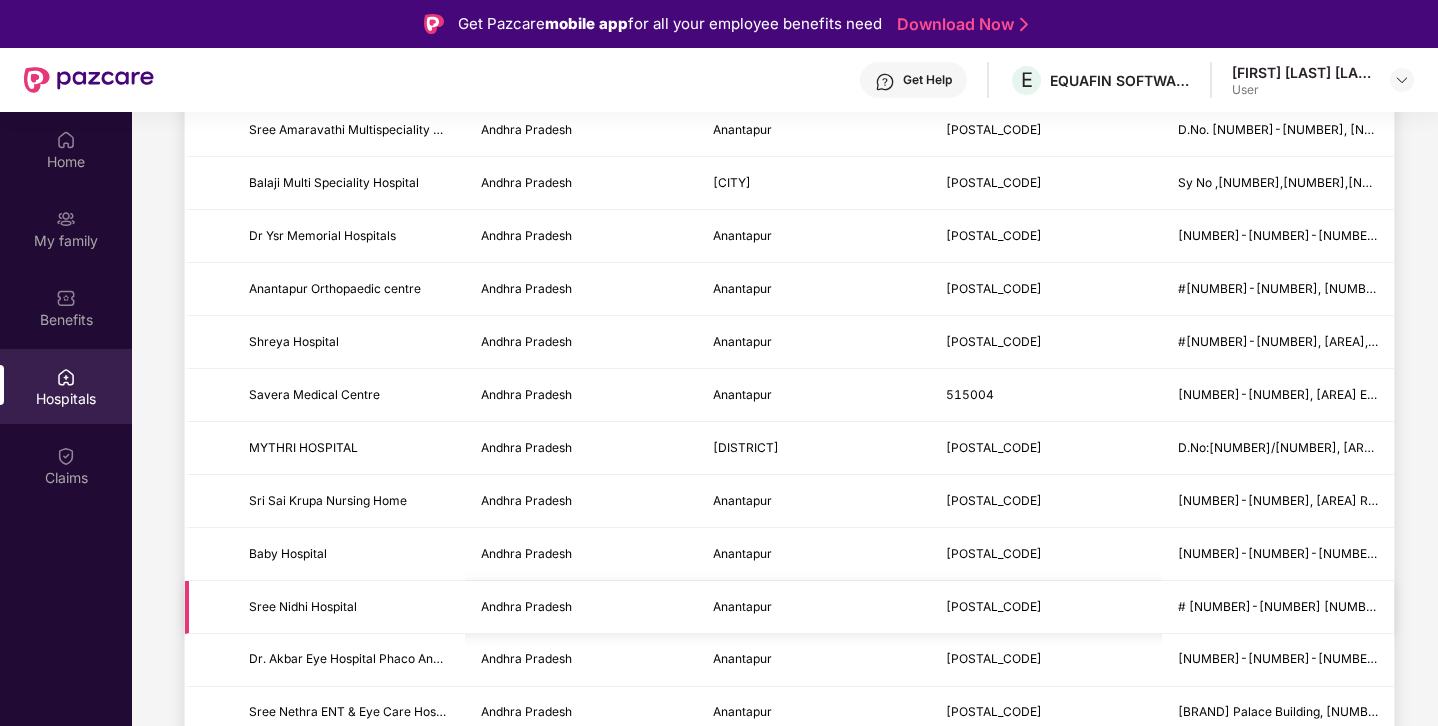 scroll, scrollTop: 0, scrollLeft: 0, axis: both 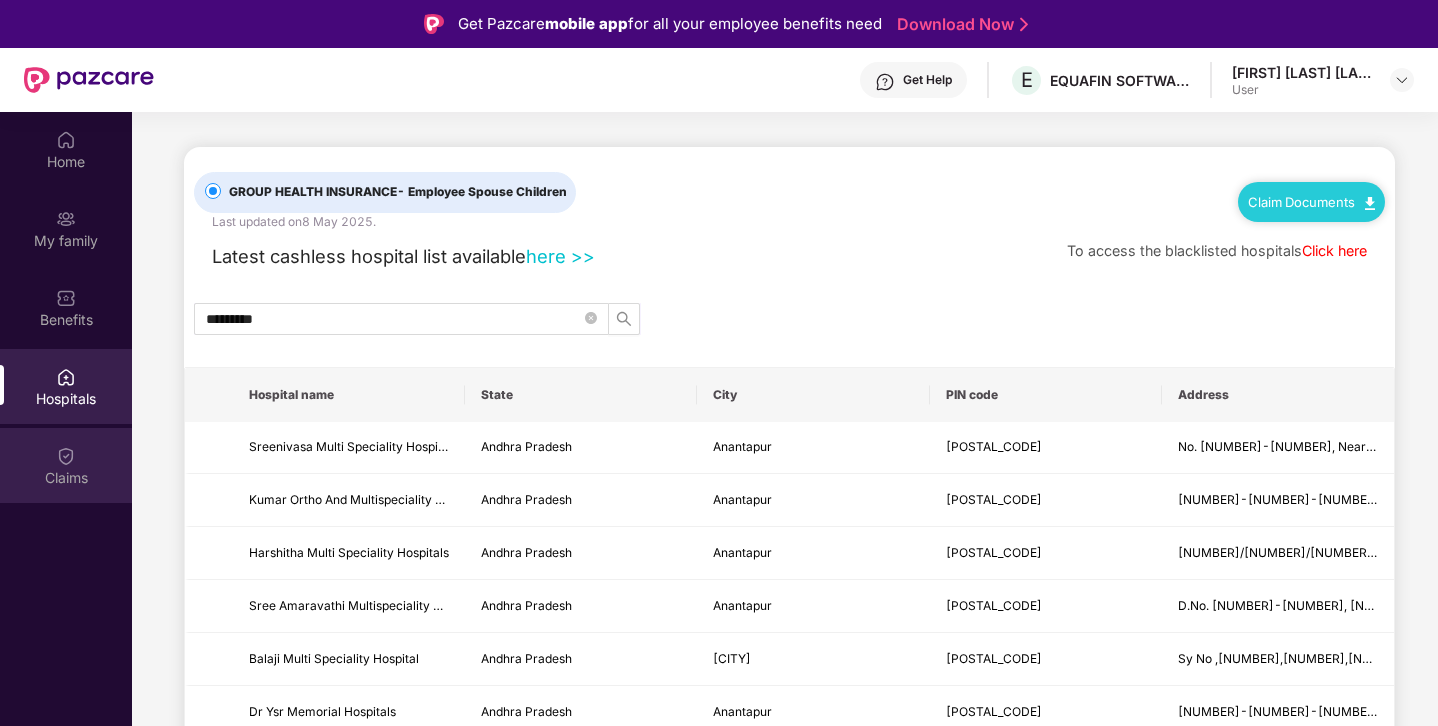 click on "Claims" at bounding box center (66, 465) 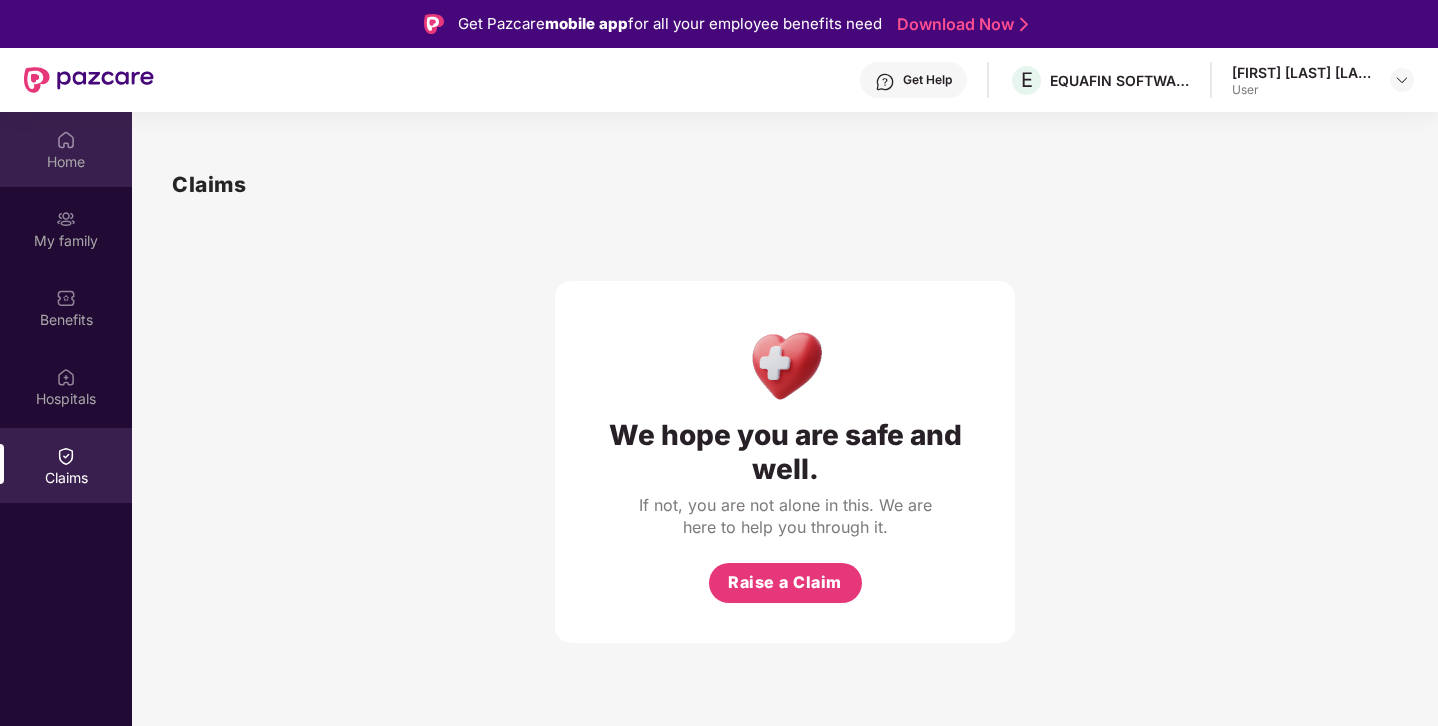 click on "Home" at bounding box center [66, 162] 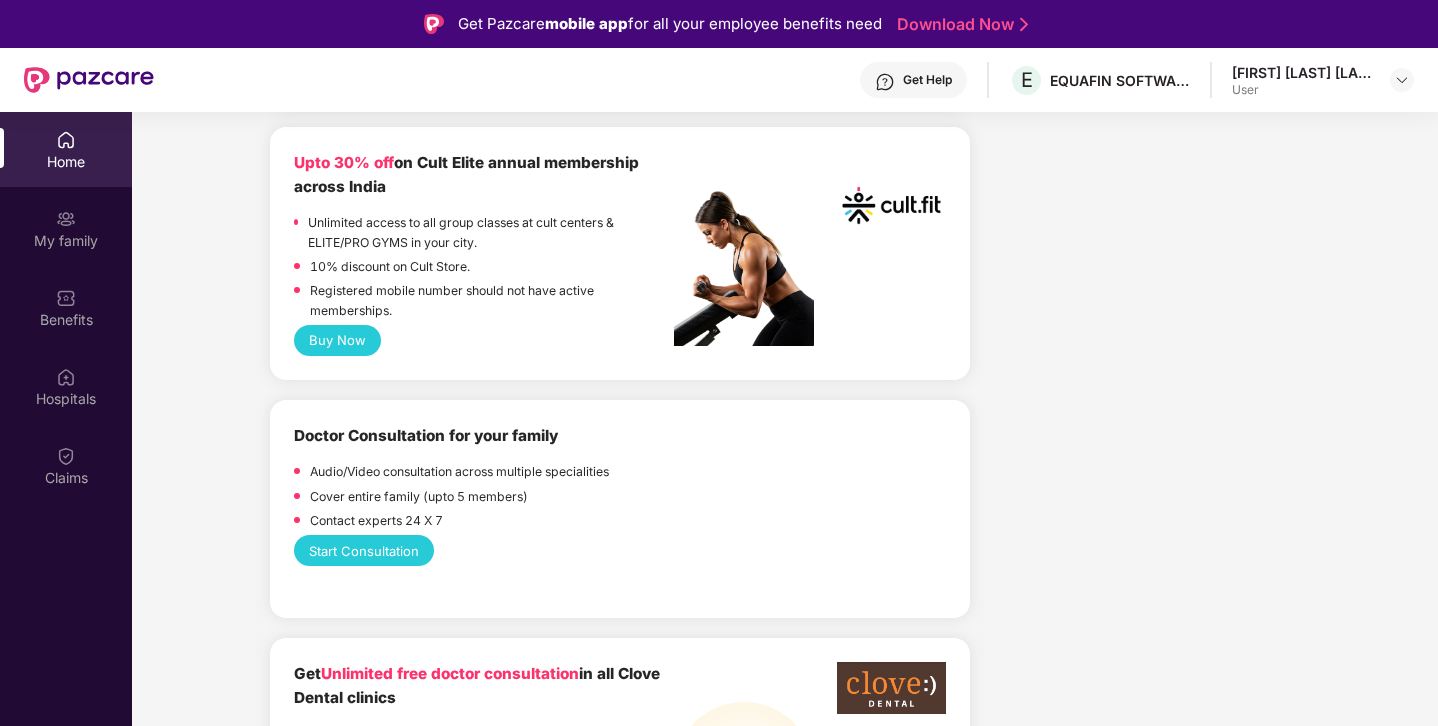 scroll, scrollTop: 853, scrollLeft: 0, axis: vertical 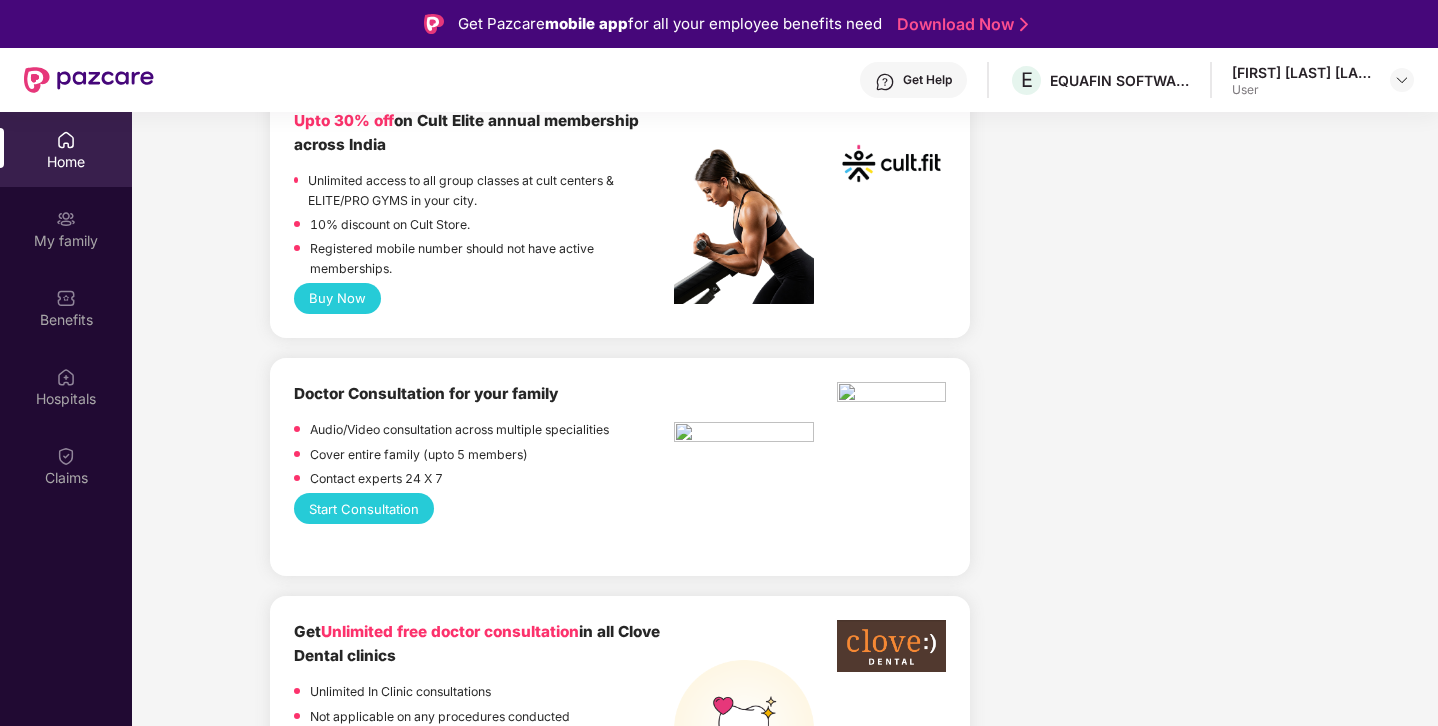 click on "Audio/Video consultation across multiple specialities" at bounding box center (459, 429) 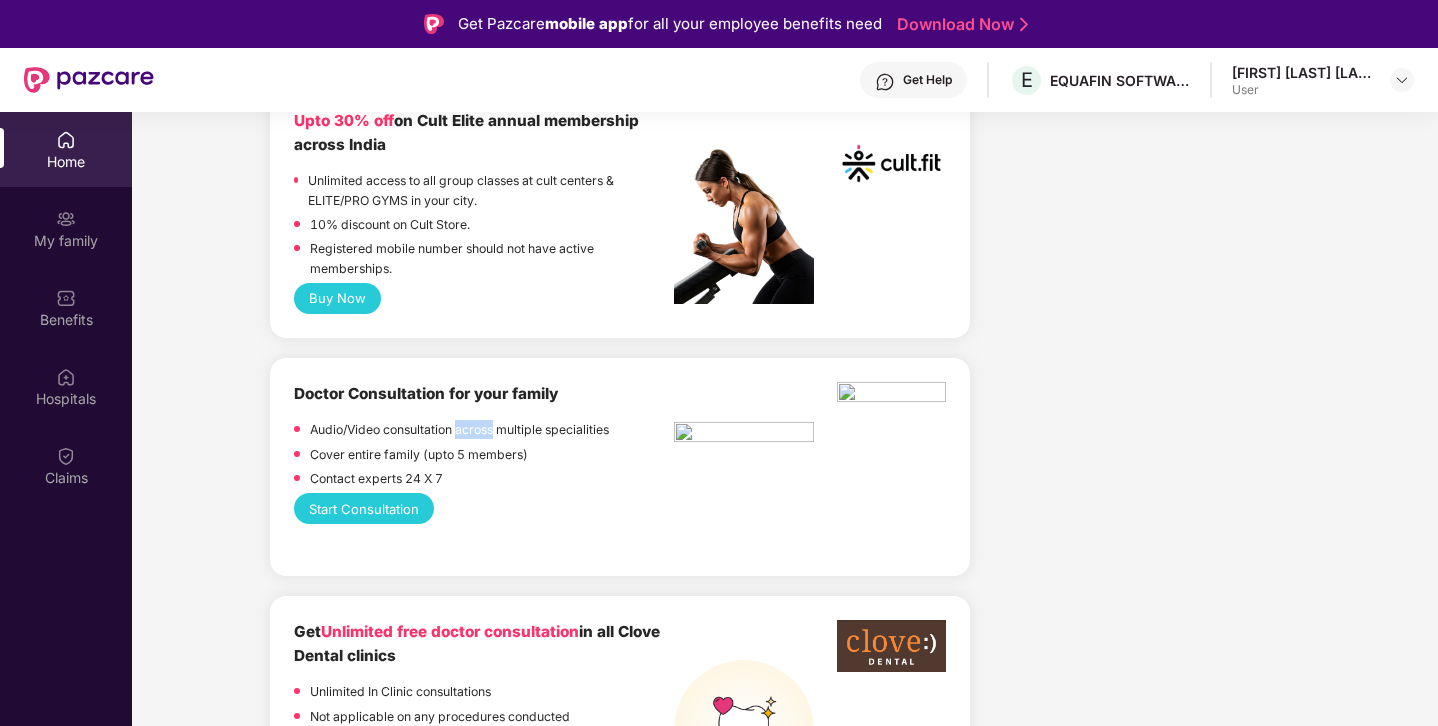 click on "Audio/Video consultation across multiple specialities" at bounding box center (459, 429) 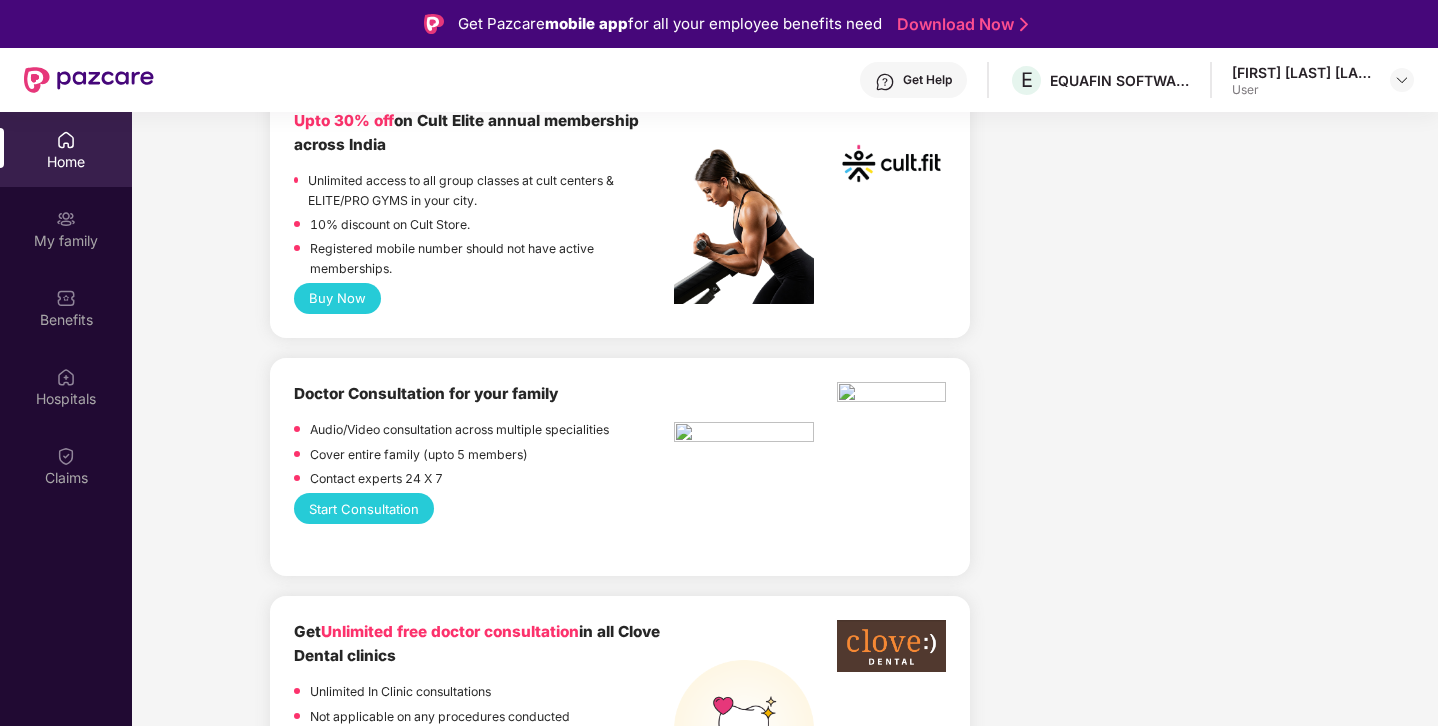 click on "Cover entire family (upto 5 members)" at bounding box center (419, 454) 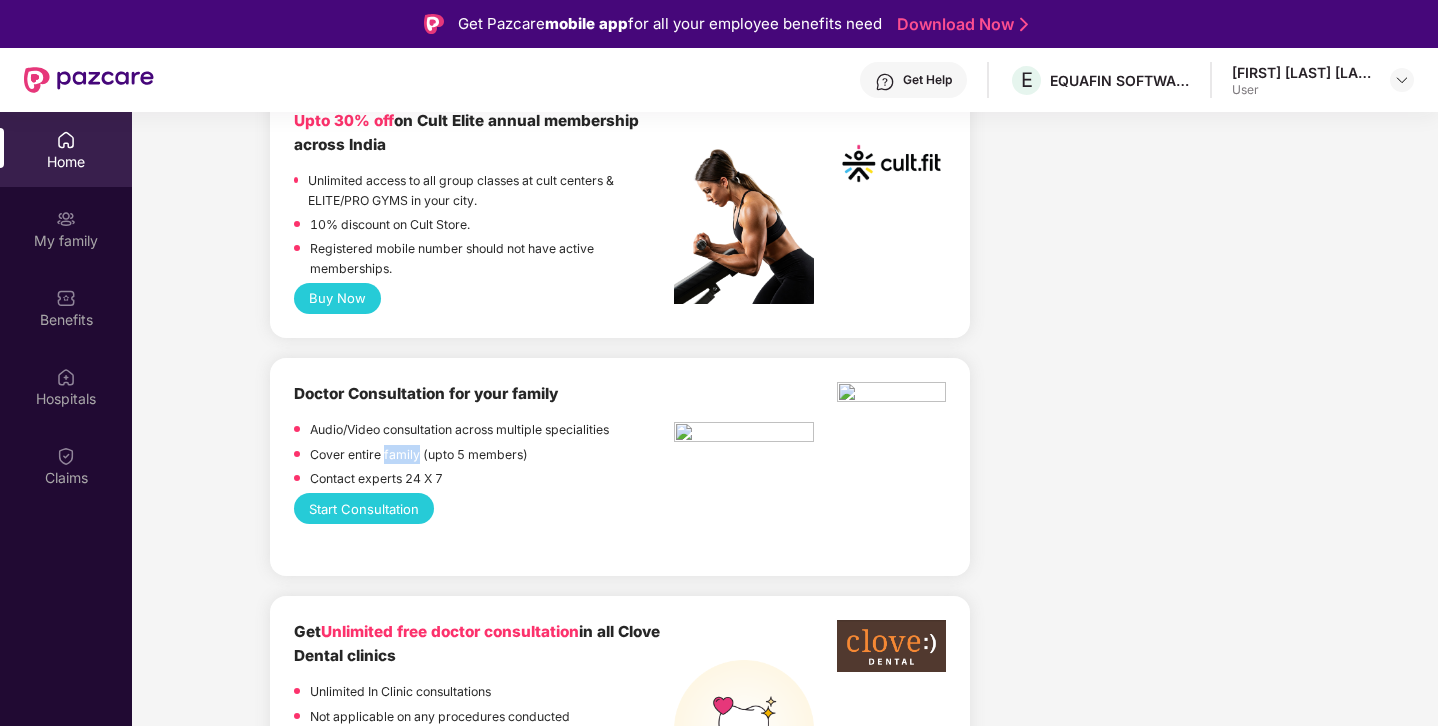 click on "Cover entire family (upto 5 members)" at bounding box center [419, 454] 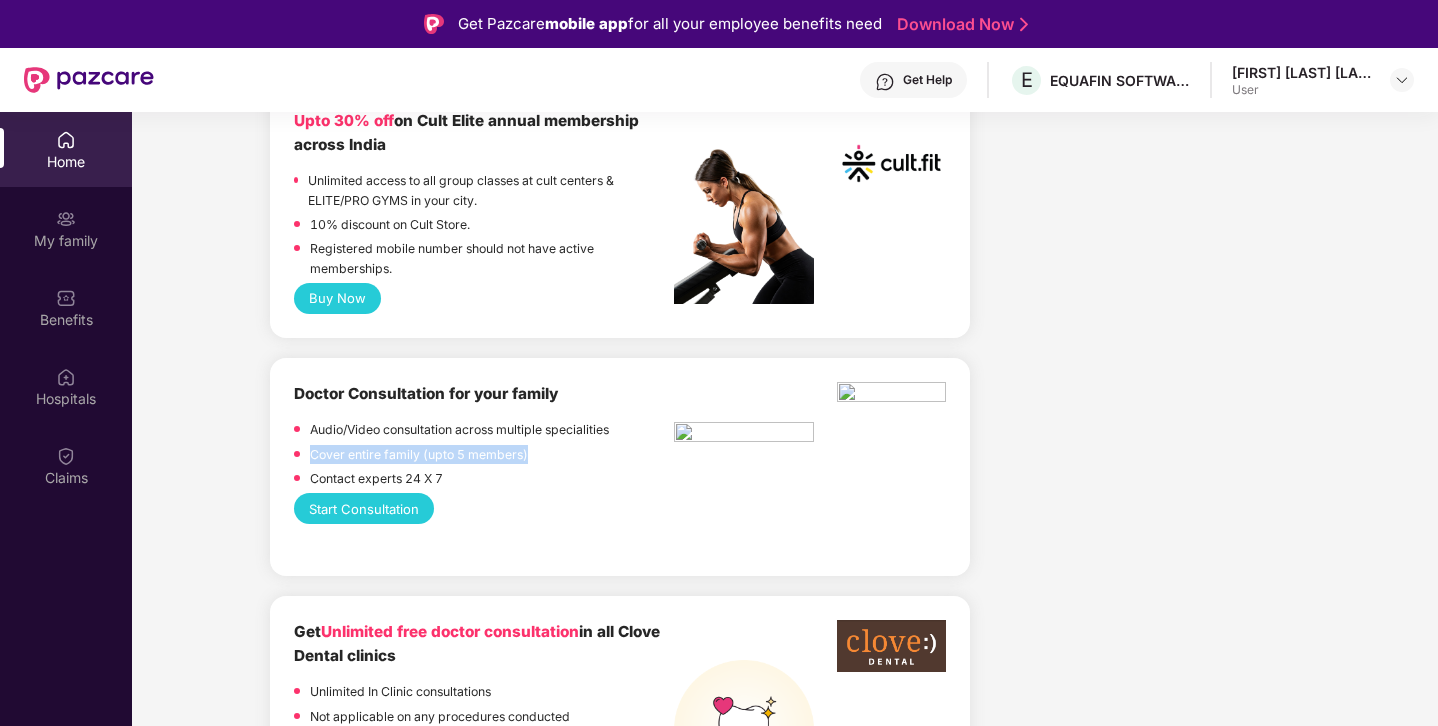 click on "Cover entire family (upto 5 members)" at bounding box center [419, 454] 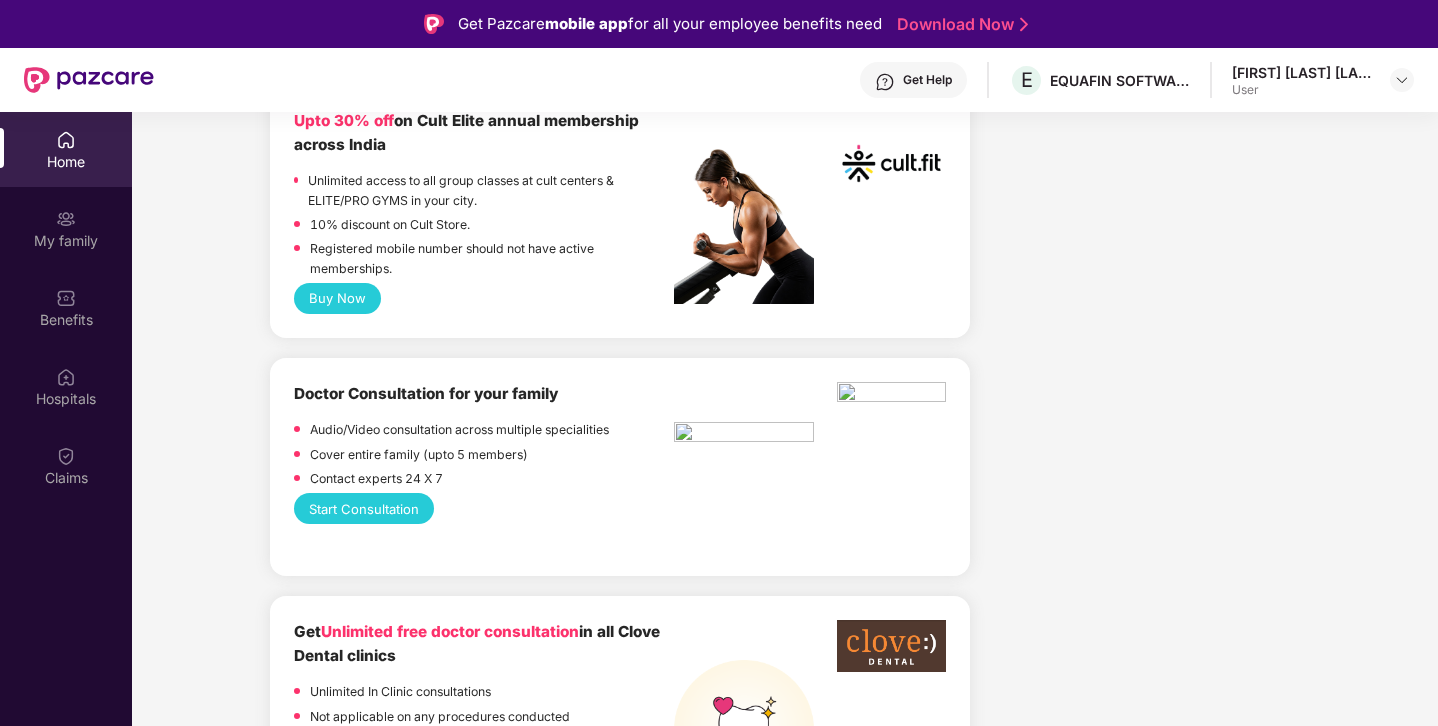 click on "Start Consultation" at bounding box center (364, 508) 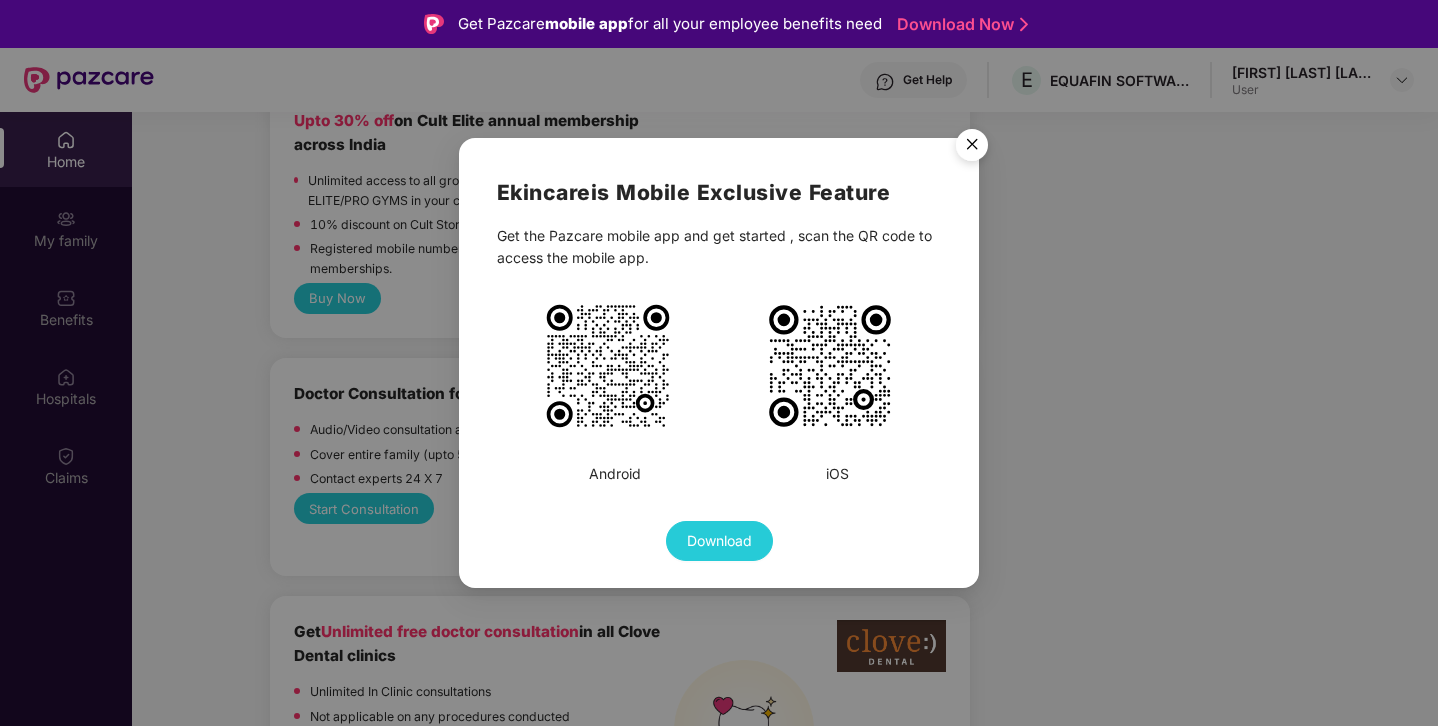 click at bounding box center (972, 148) 